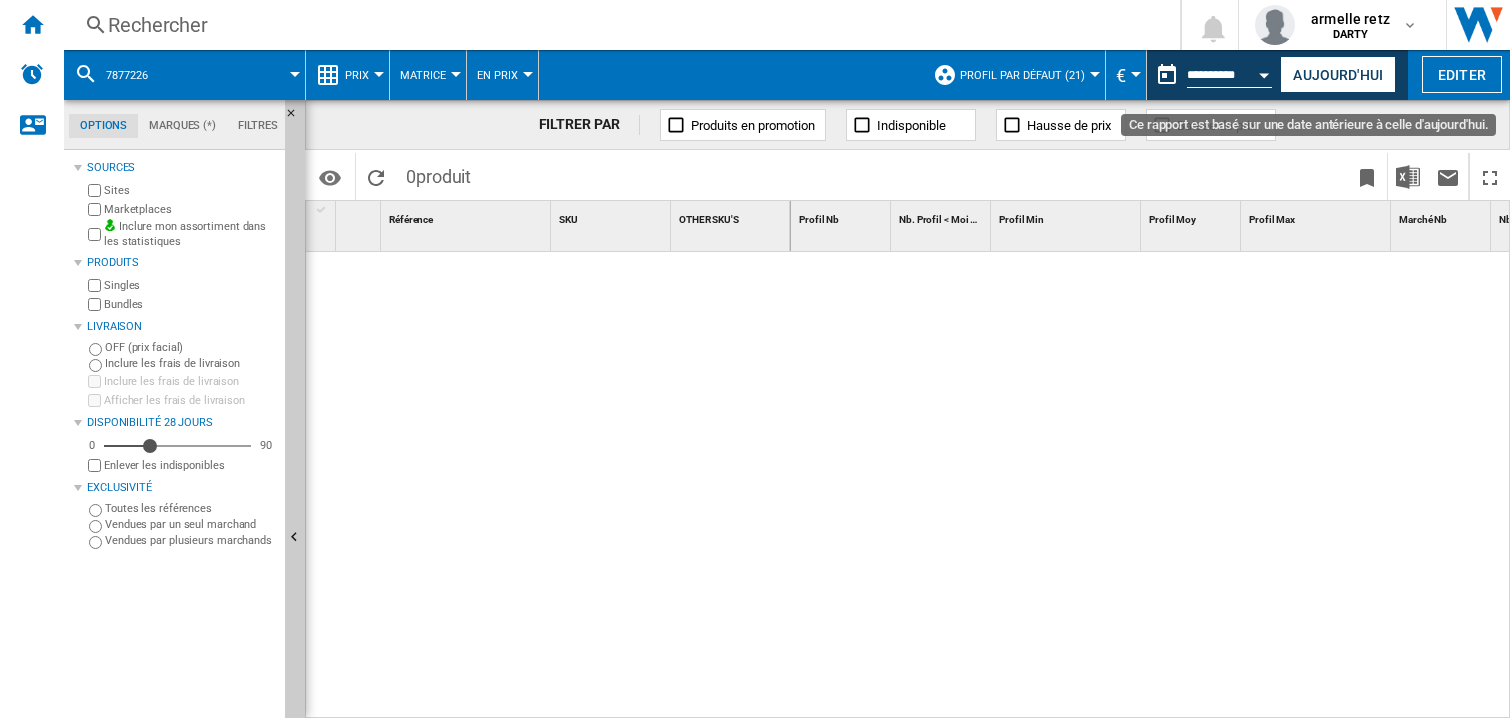 scroll, scrollTop: 0, scrollLeft: 0, axis: both 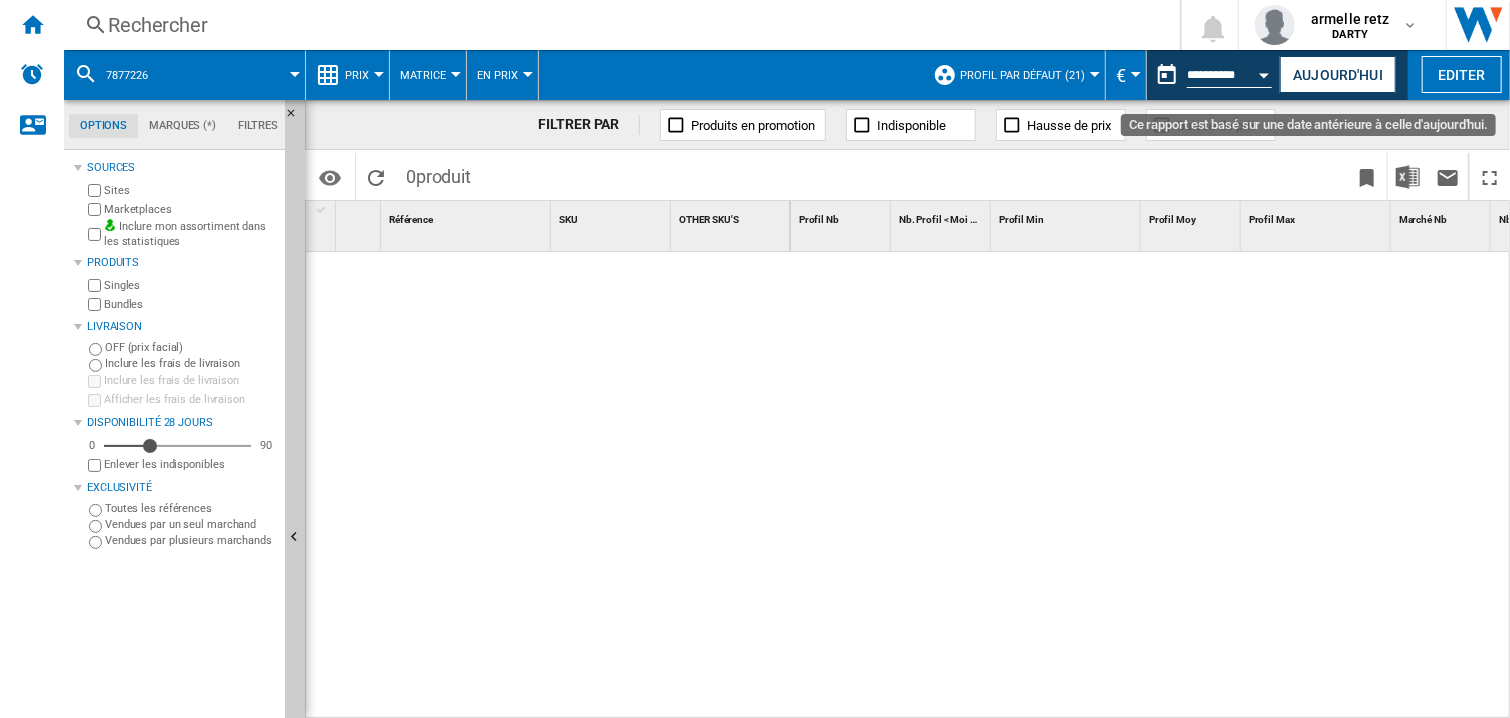 click at bounding box center [1265, 72] 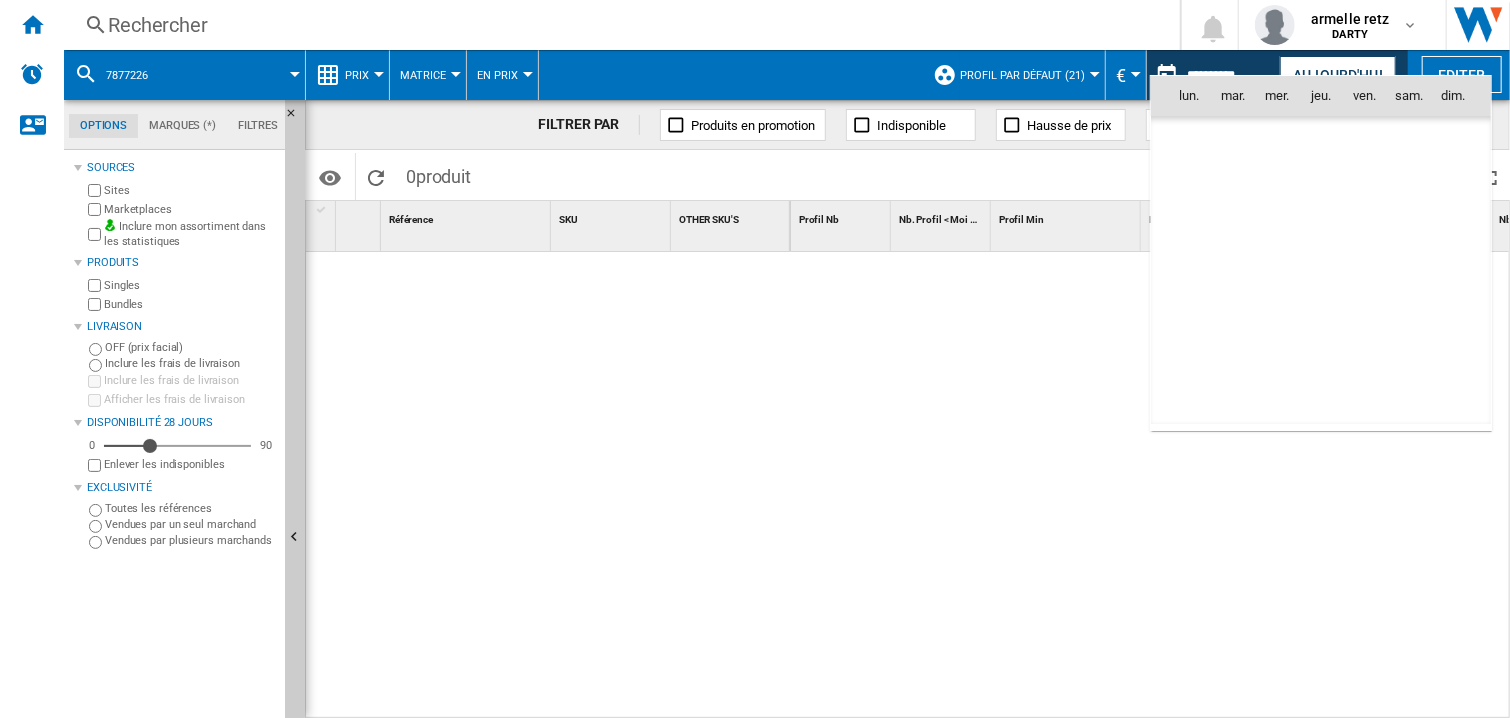 scroll, scrollTop: 9274, scrollLeft: 0, axis: vertical 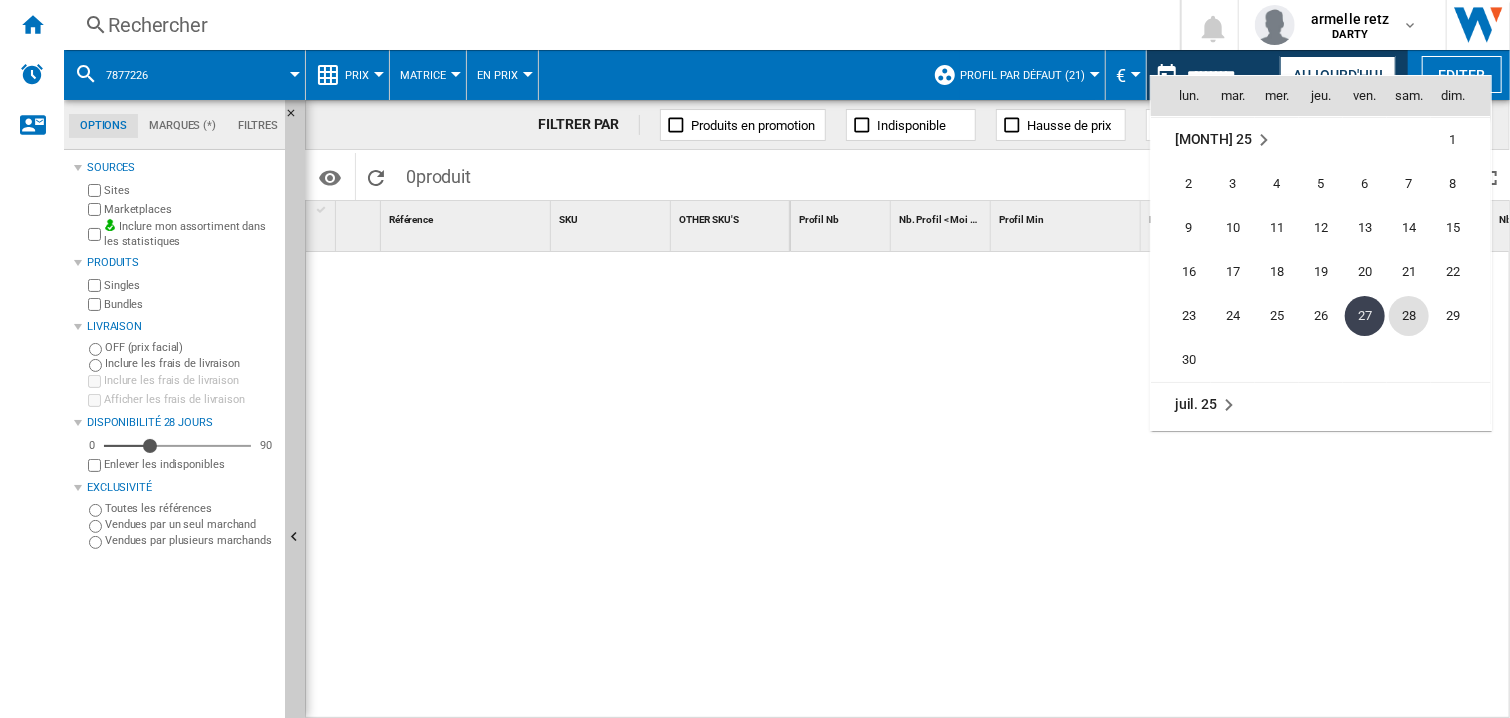 click on "28" at bounding box center (1409, 316) 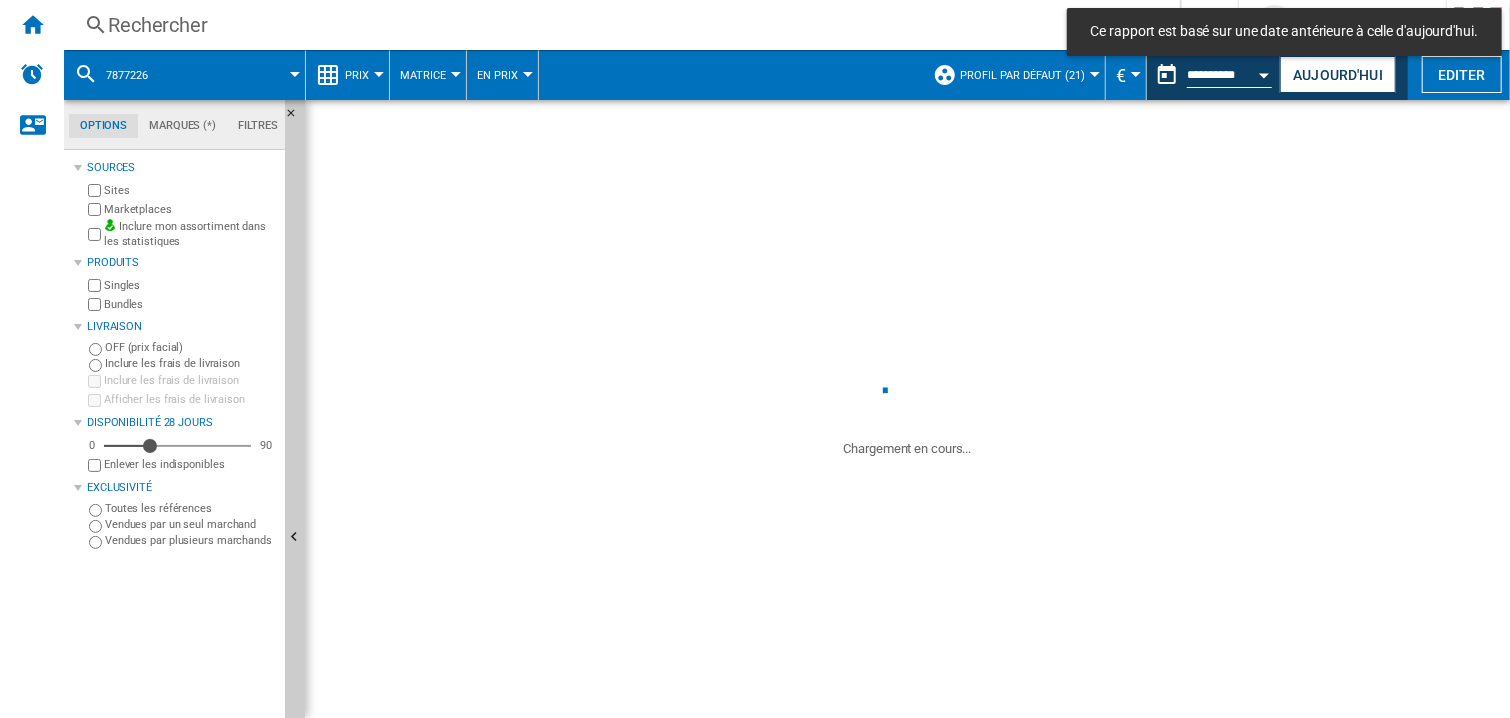 click on "Rechercher" at bounding box center (618, 25) 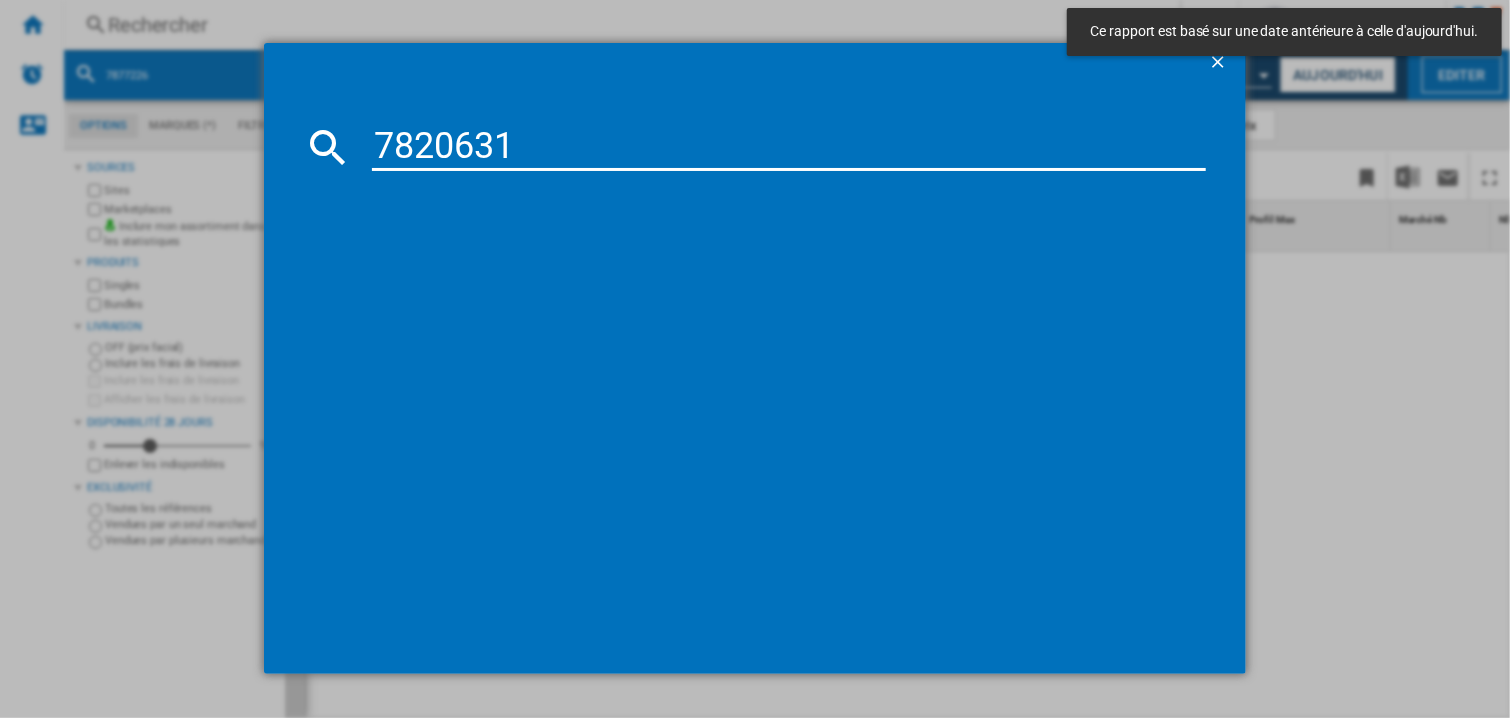 type on "7820631" 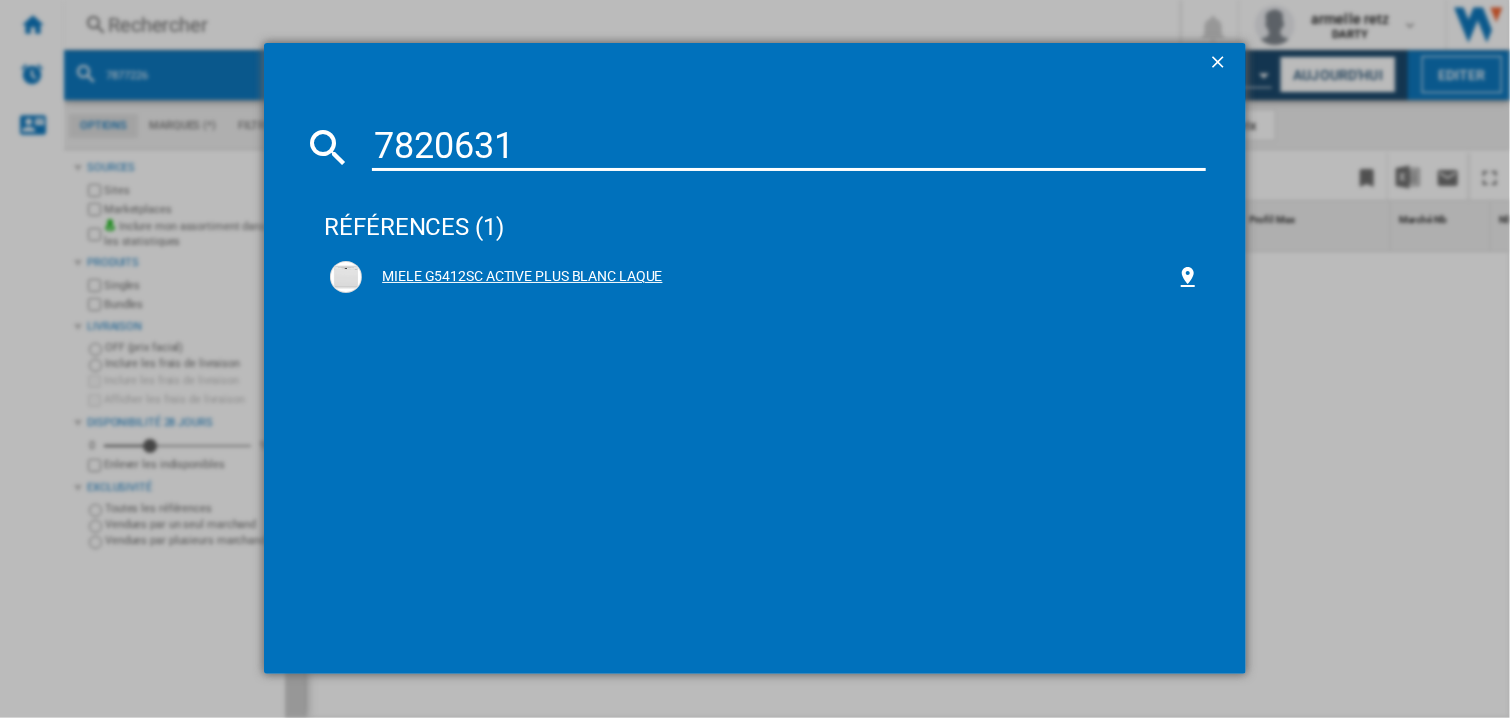 click on "MIELE G5412SC ACTIVE PLUS BLANC LAQUE" at bounding box center (769, 277) 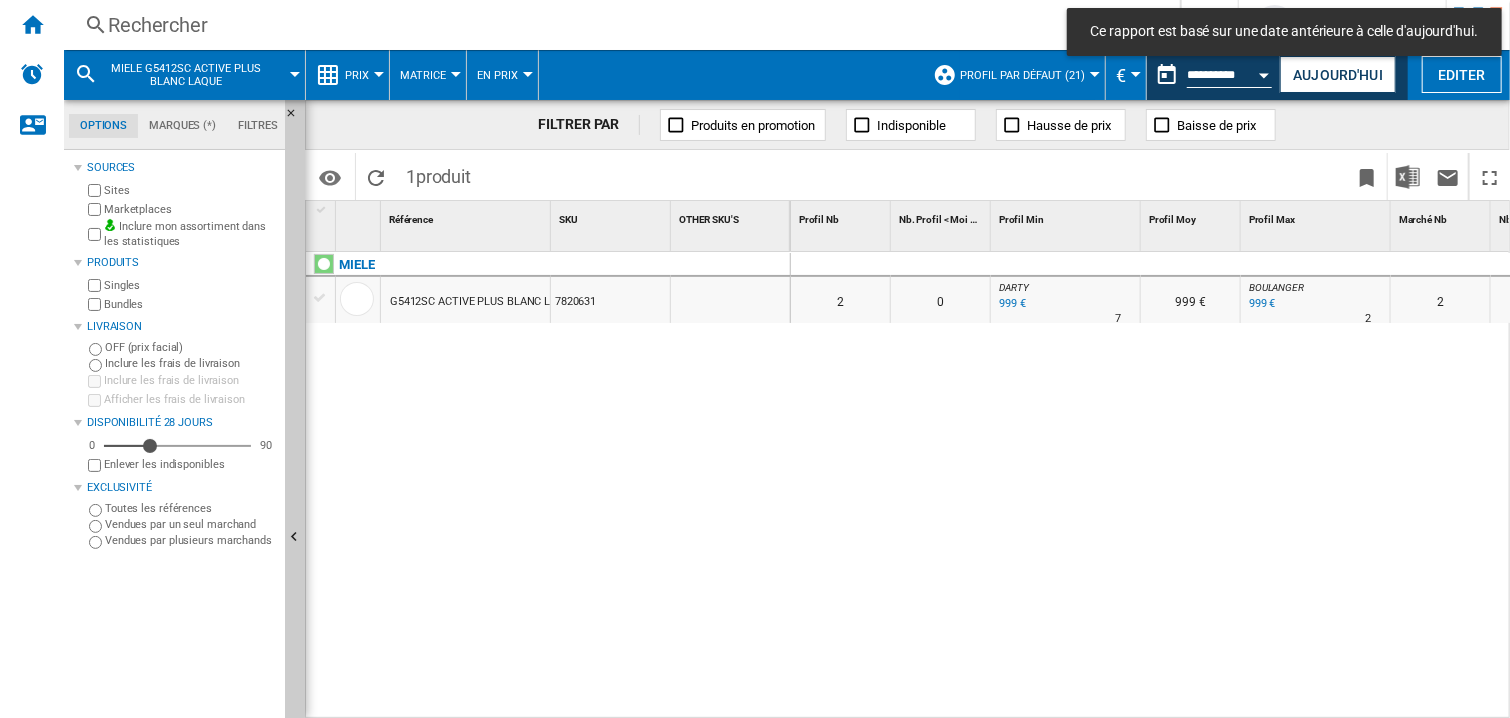 click at bounding box center (1316, 265) 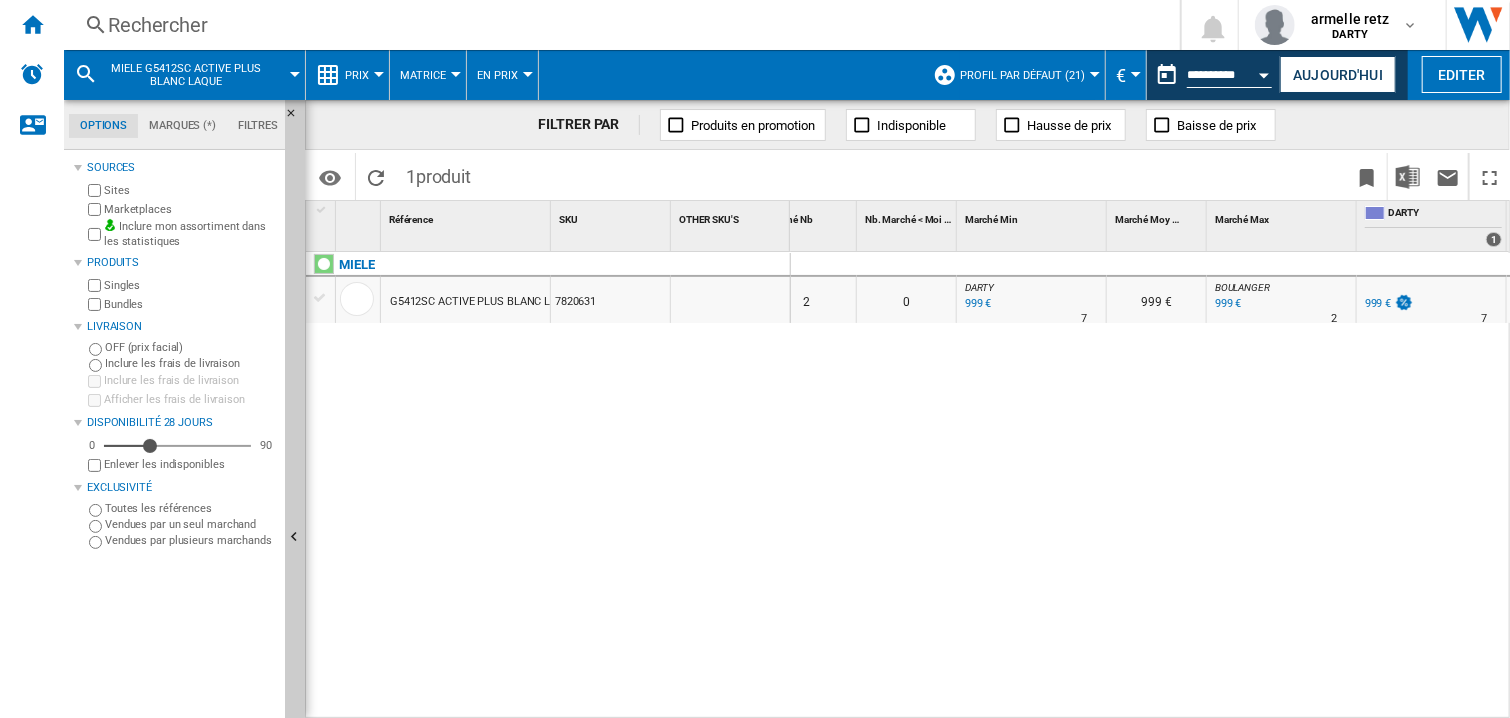 click on "Rechercher" at bounding box center (618, 25) 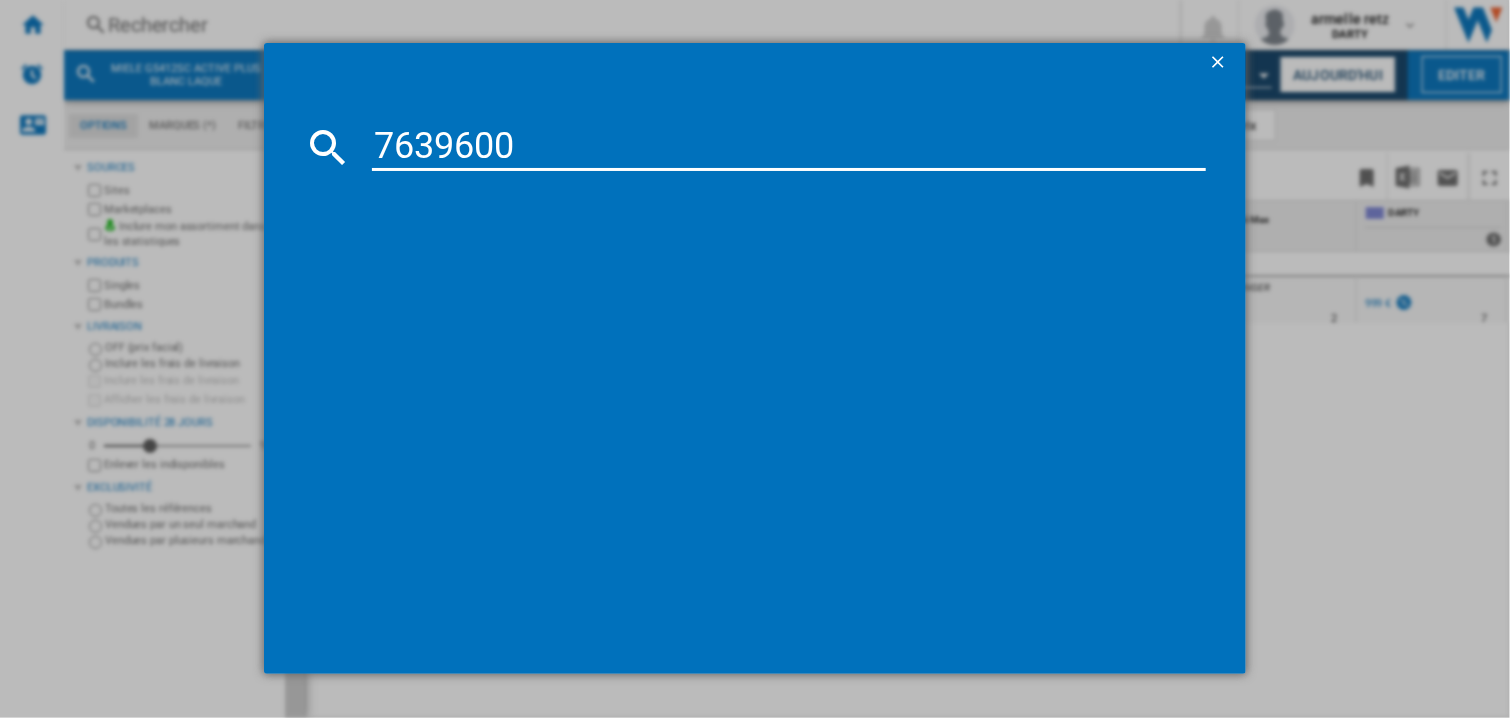 type on "7639600" 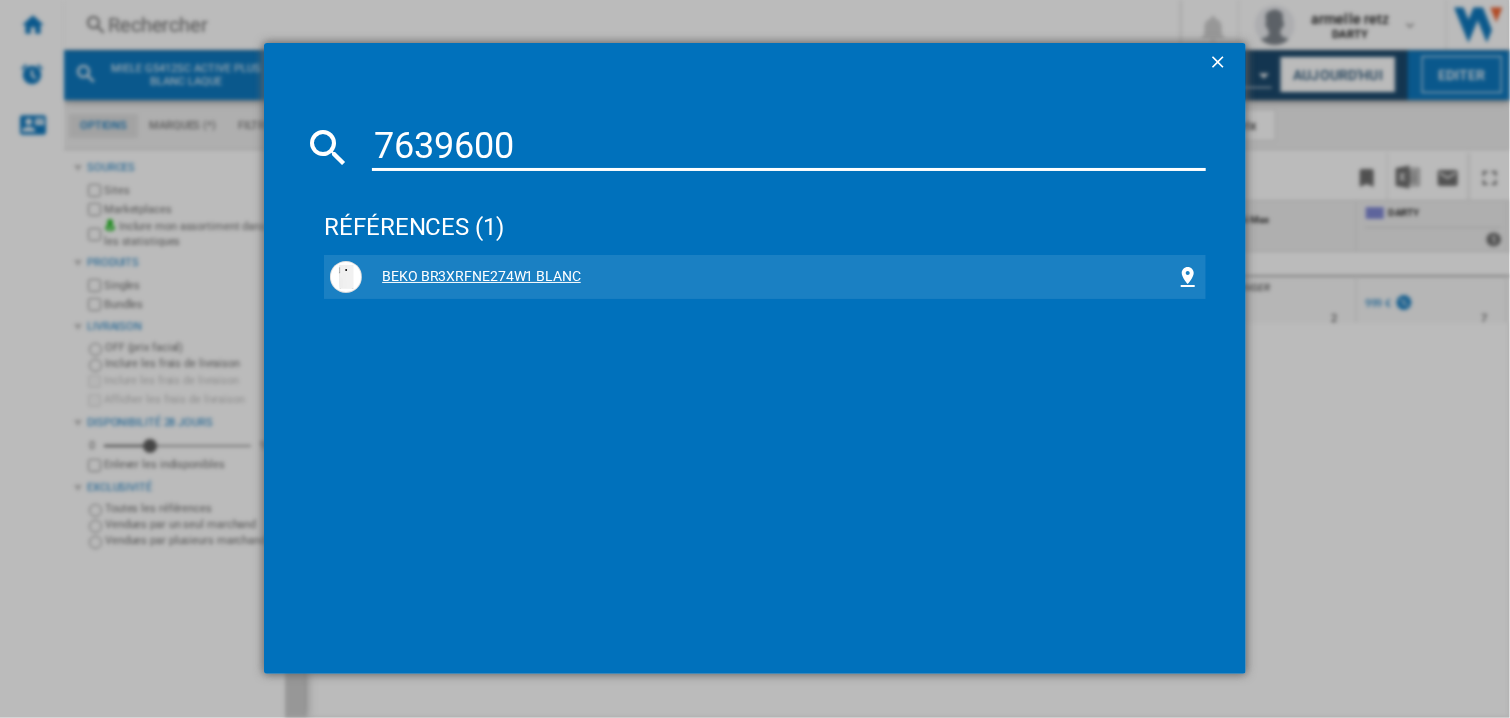 click on "BEKO BR3XRFNE274W1 BLANC" at bounding box center [769, 277] 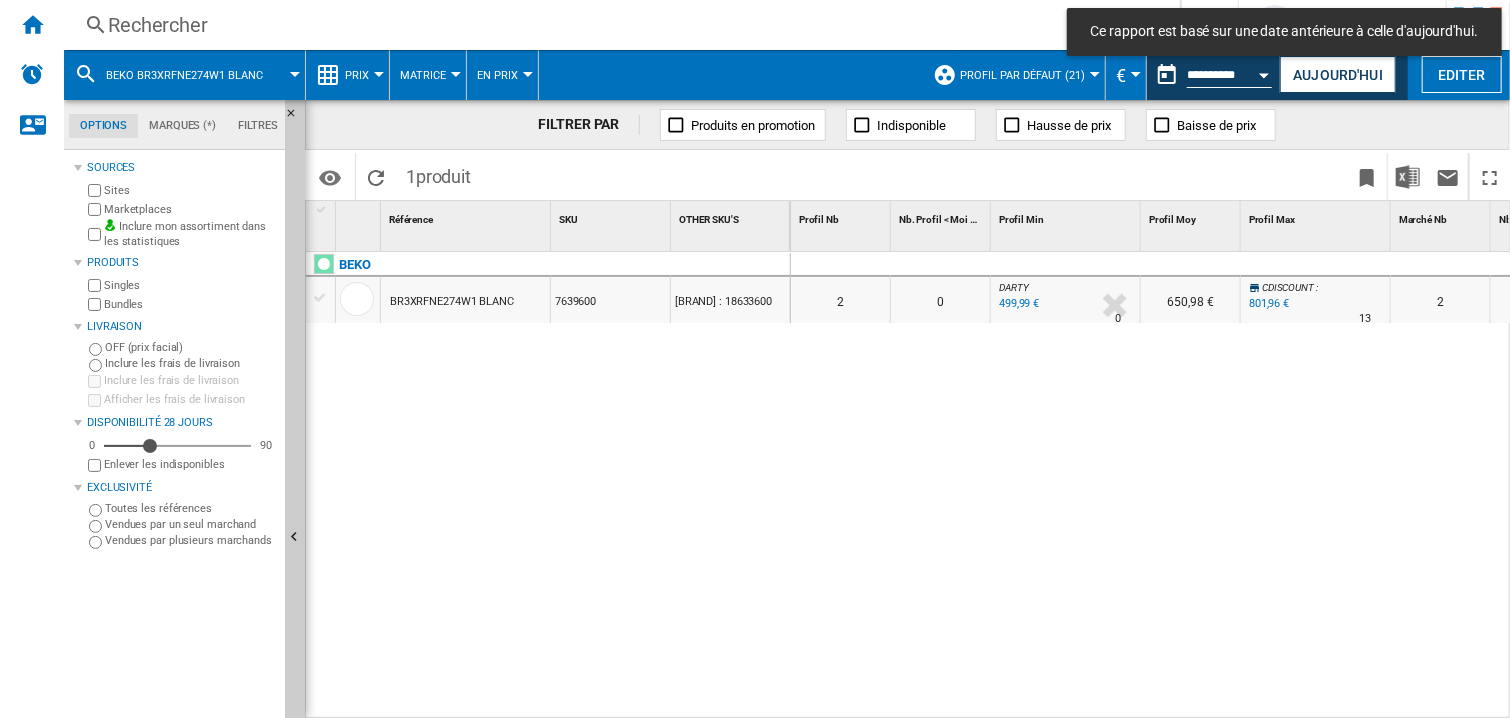 click at bounding box center [1066, 265] 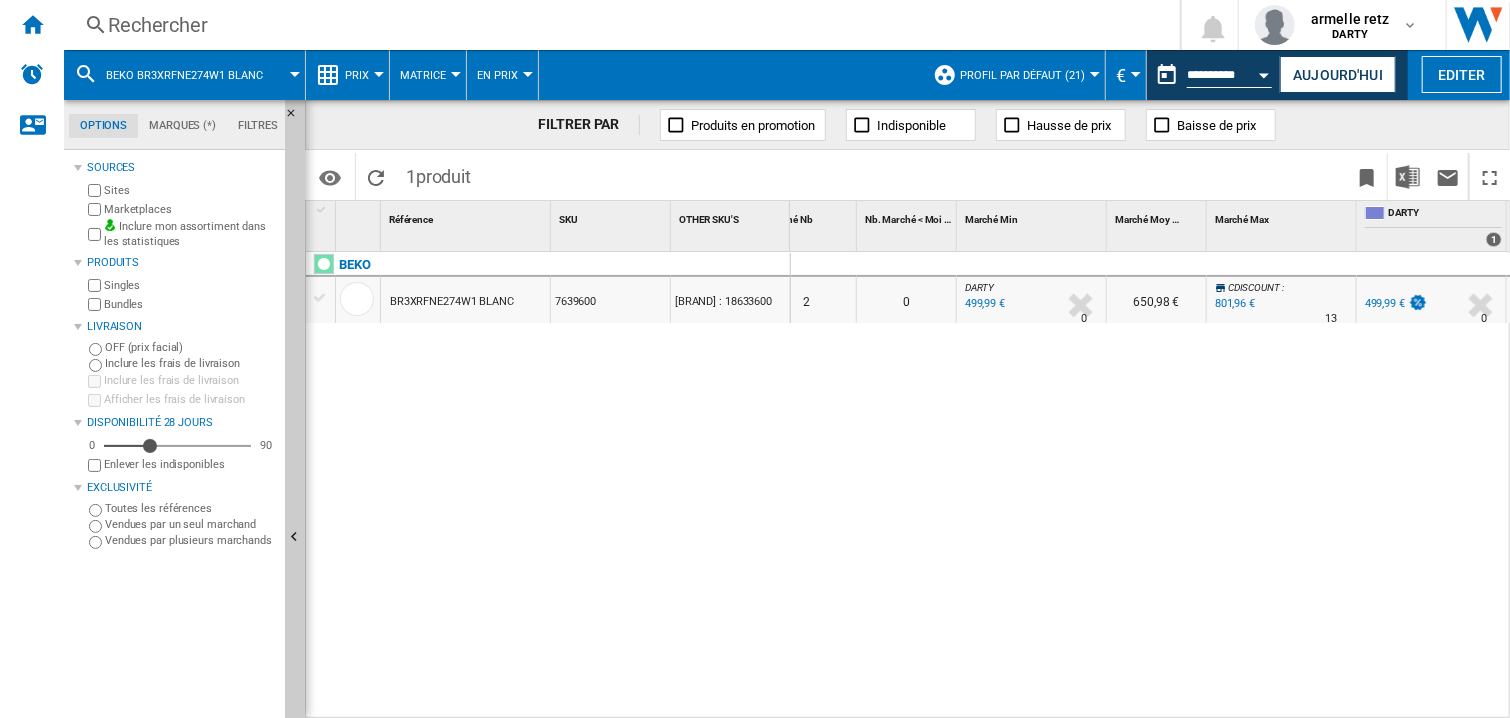 click on "Rechercher" at bounding box center (618, 25) 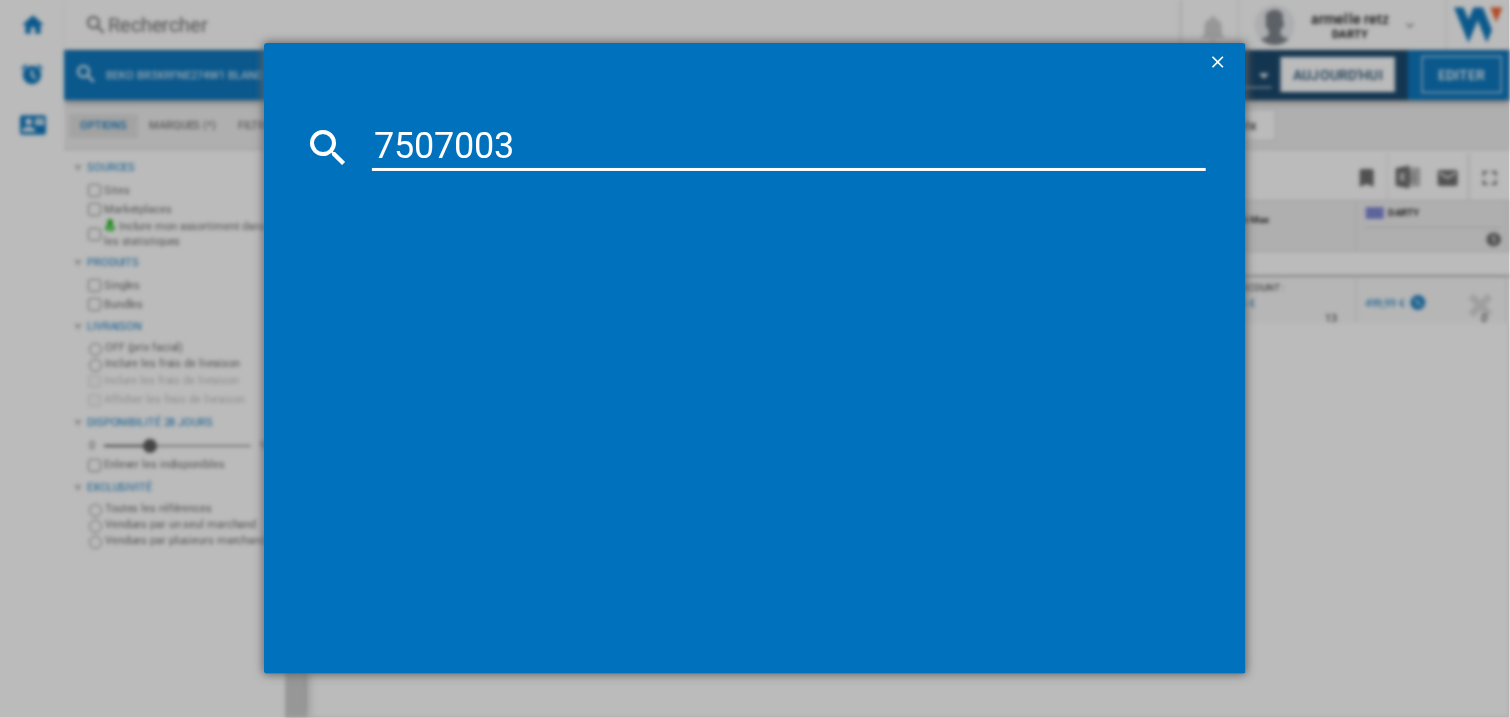 type on "7507003" 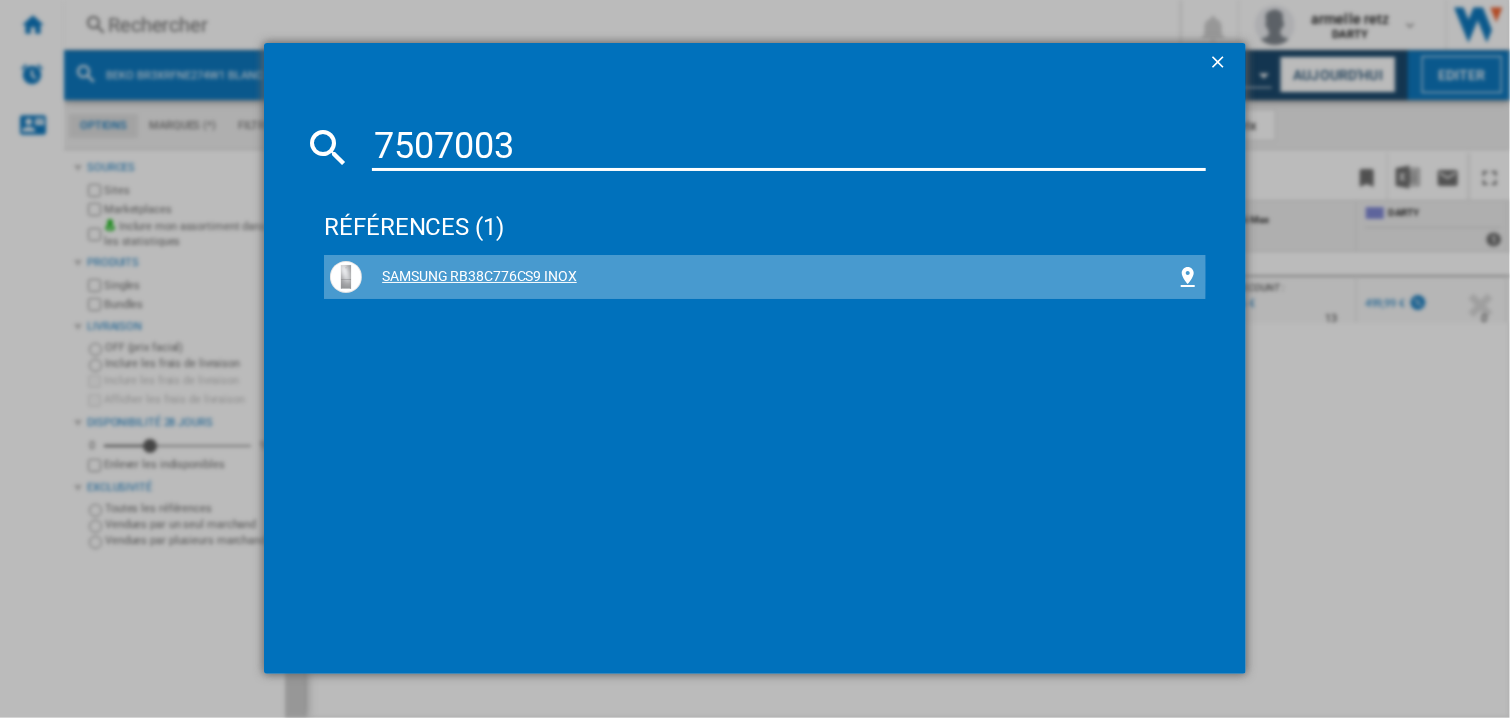 click on "SAMSUNG RB38C776CS9 INOX" at bounding box center [769, 277] 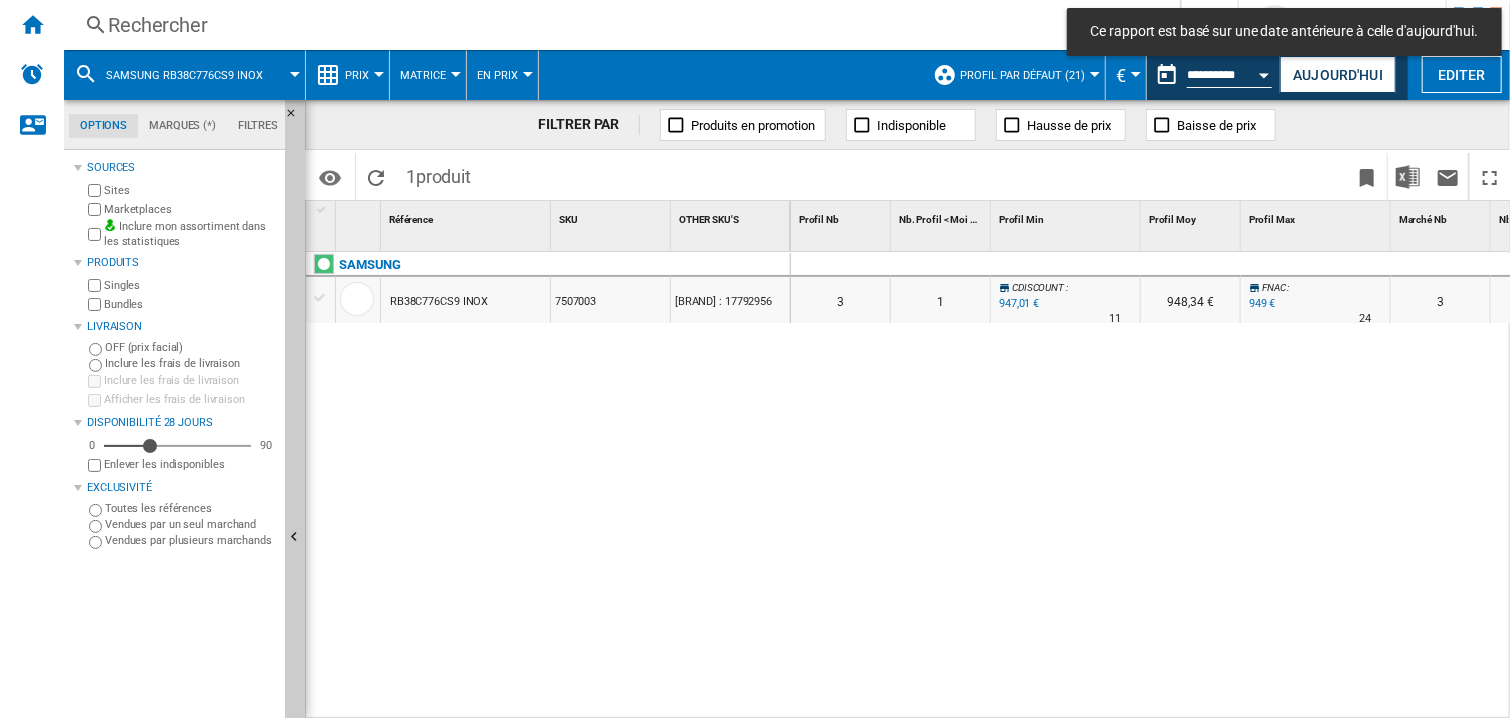 click at bounding box center [1316, 265] 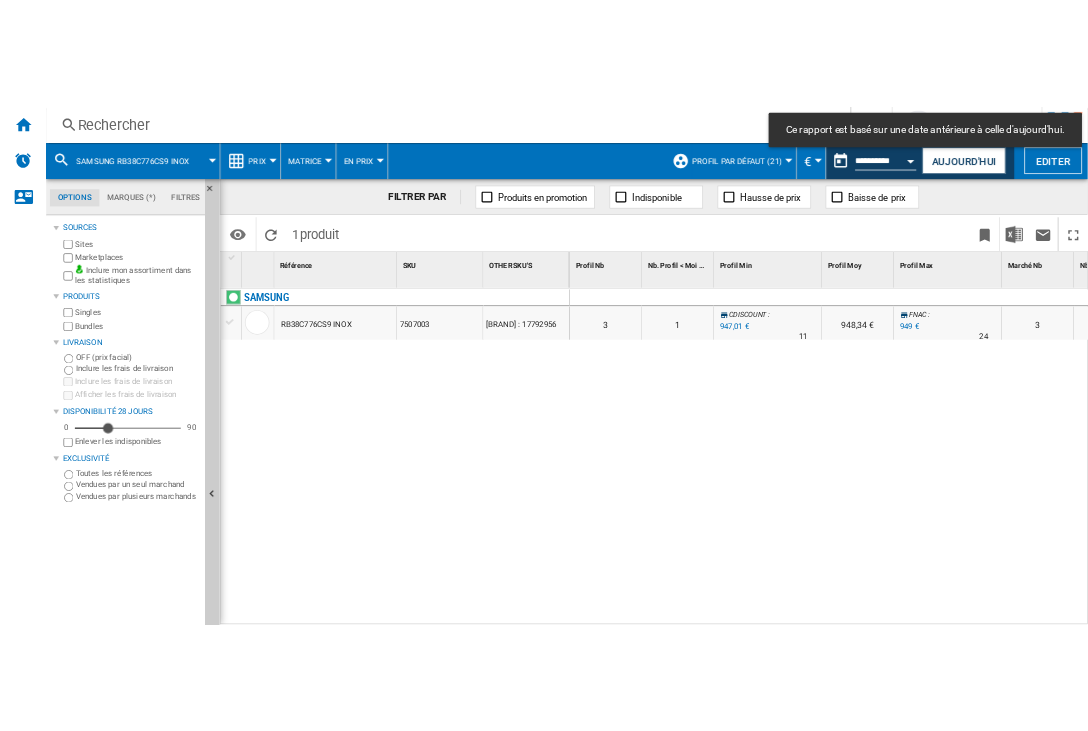 scroll, scrollTop: 0, scrollLeft: 784, axis: horizontal 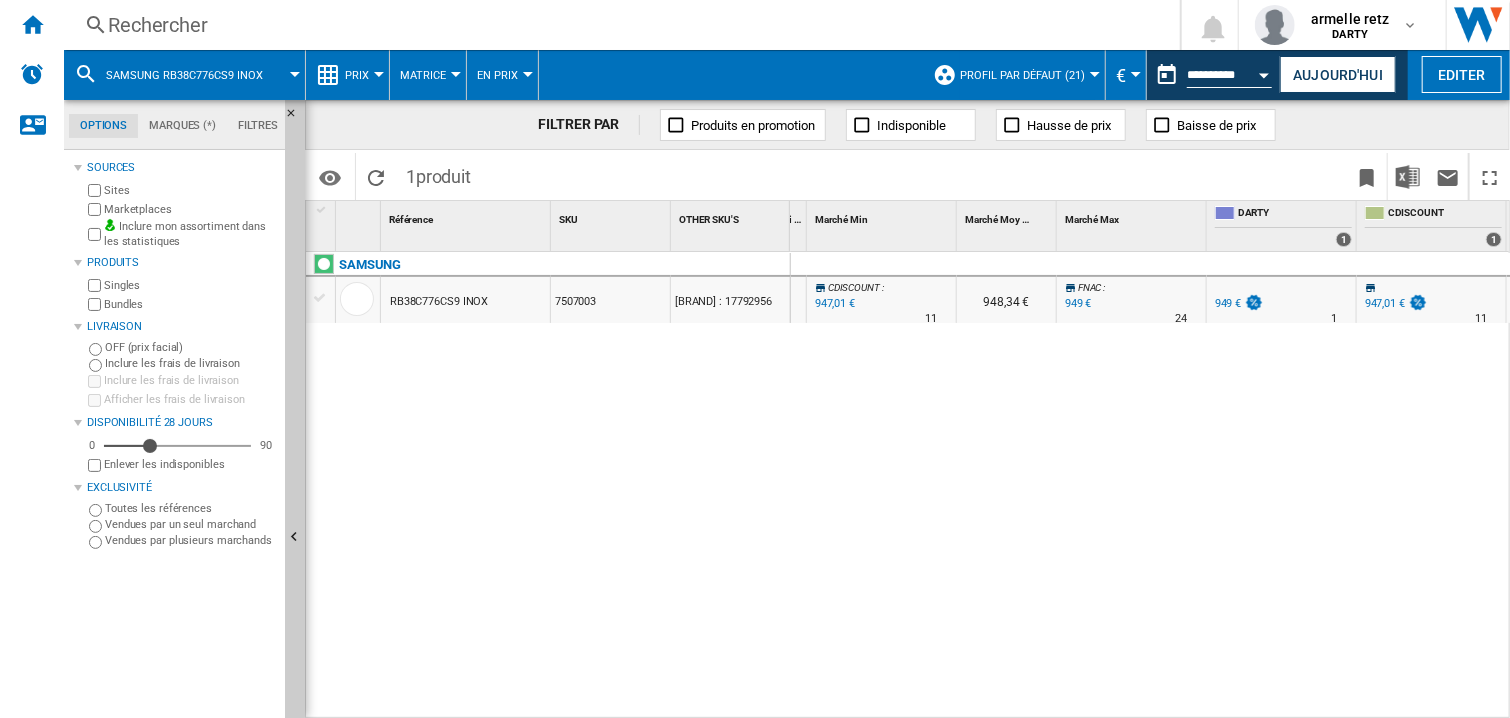 click on "3
1
CDISCOUNT
:
-0.2 %
947,01 €
%
N/A
11
CDISCOUNT  :
948,34 €
FNAC
:
0.0 %
949 €
%
N/A
24
FNAC  :
3
1
CDISCOUNT
:
-0.2 %
947,01 €" at bounding box center (1151, 486) 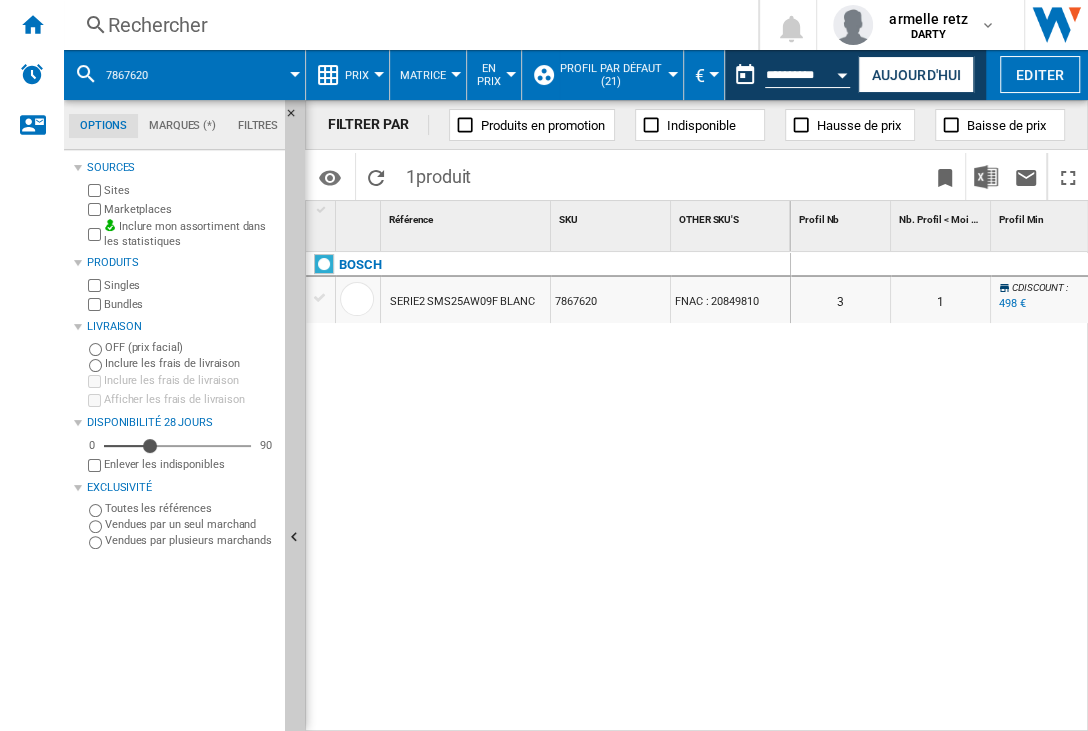 click on "Rechercher" at bounding box center (407, 25) 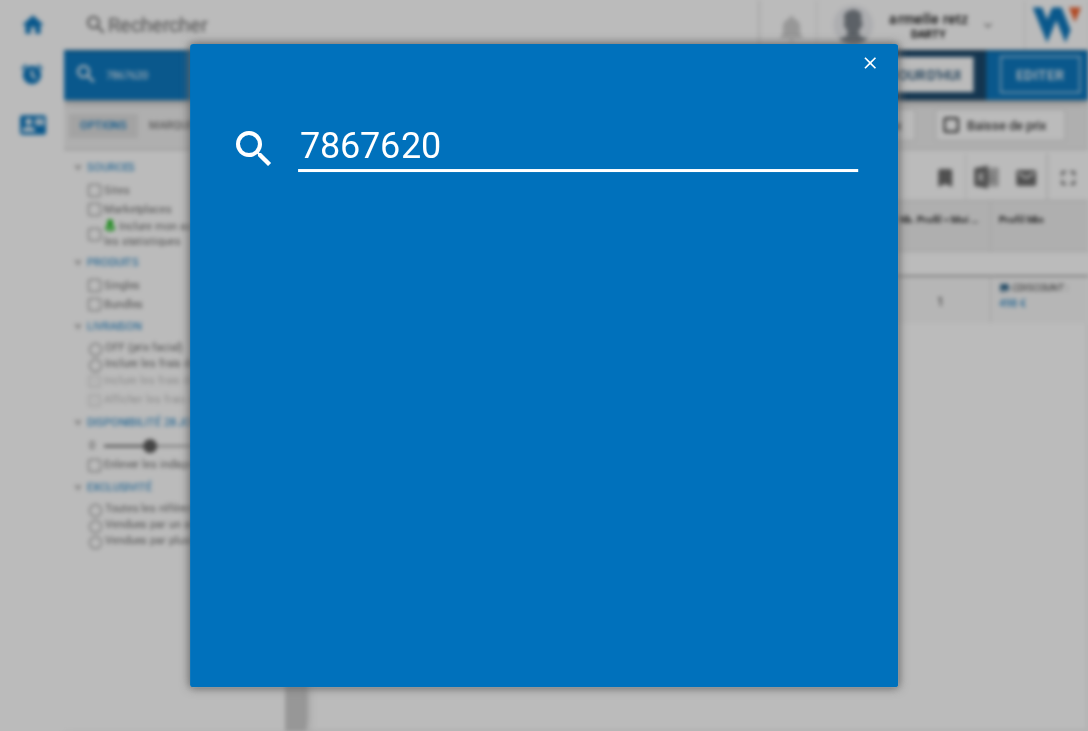 type on "7867620" 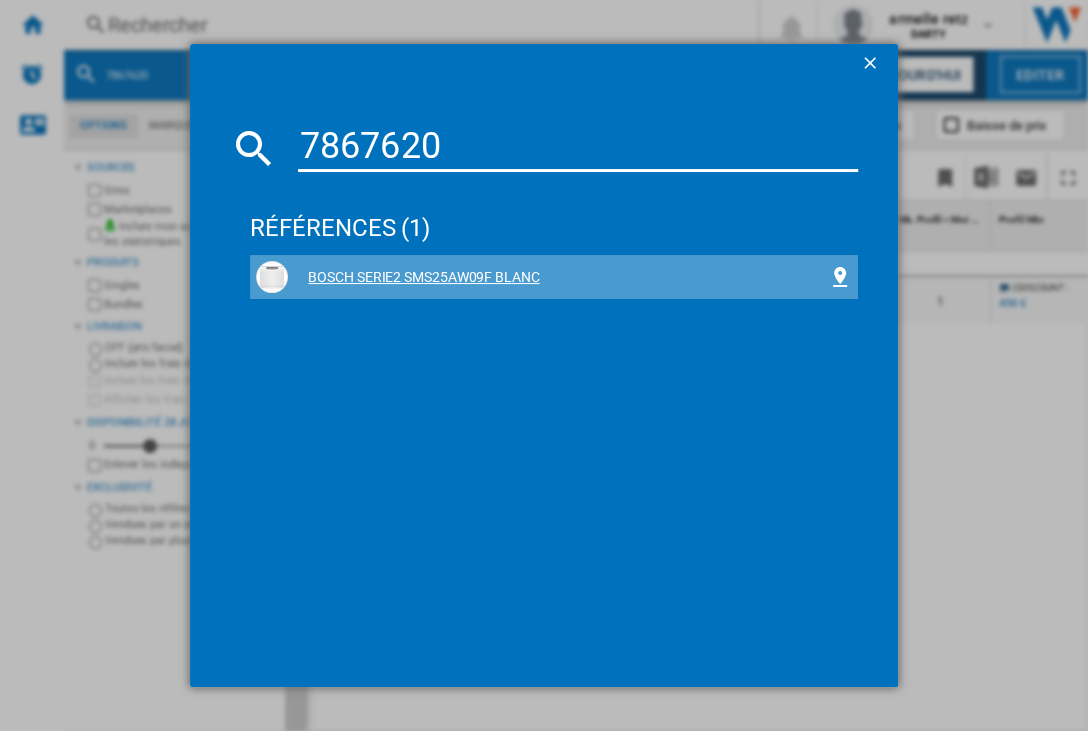 click on "BOSCH SERIE2 SMS25AW09F BLANC" at bounding box center (557, 278) 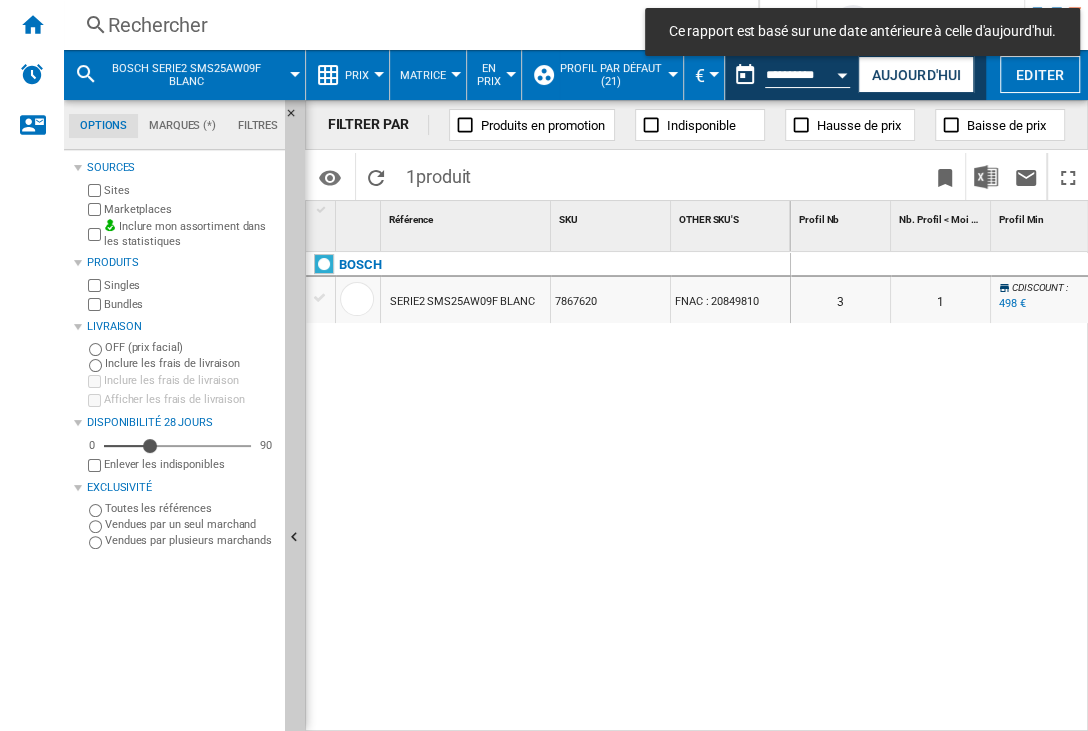 click on "Profil Min     1" at bounding box center [1066, 226] 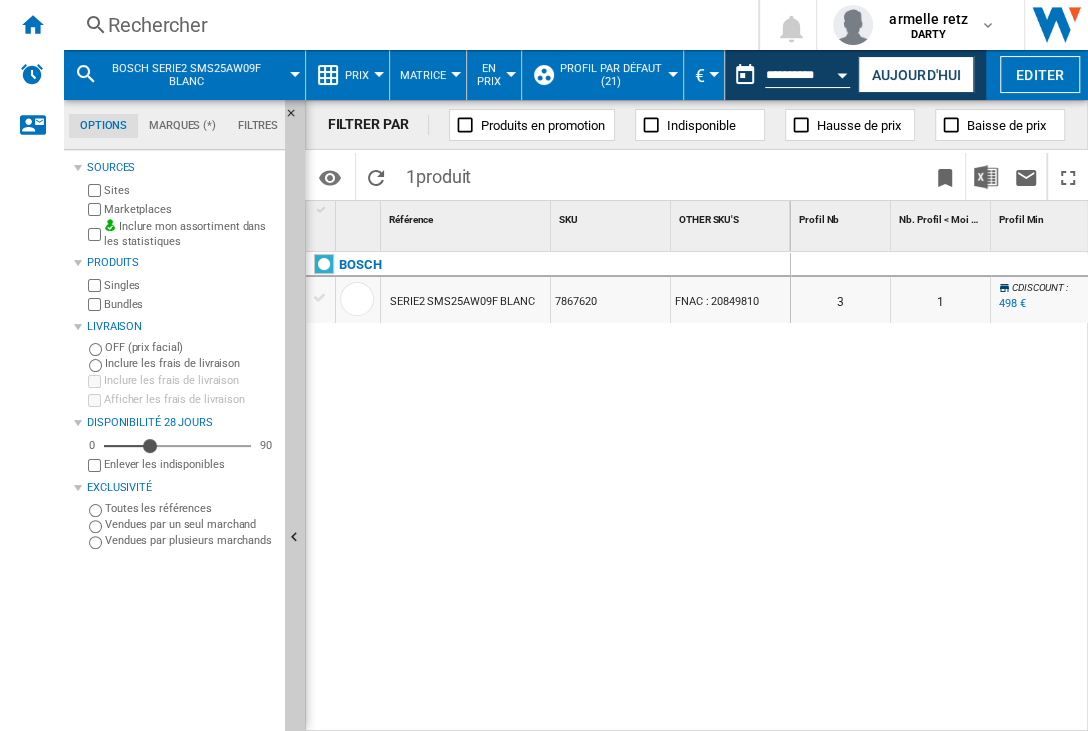 scroll, scrollTop: 0, scrollLeft: 53, axis: horizontal 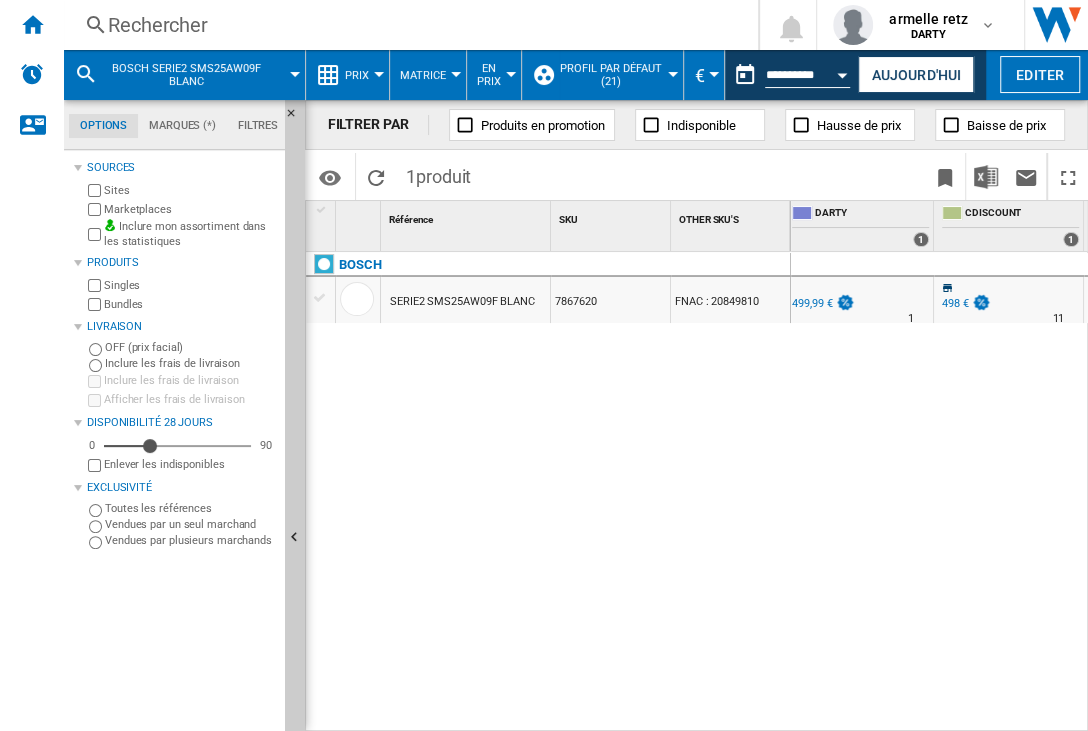 click at bounding box center [1009, 265] 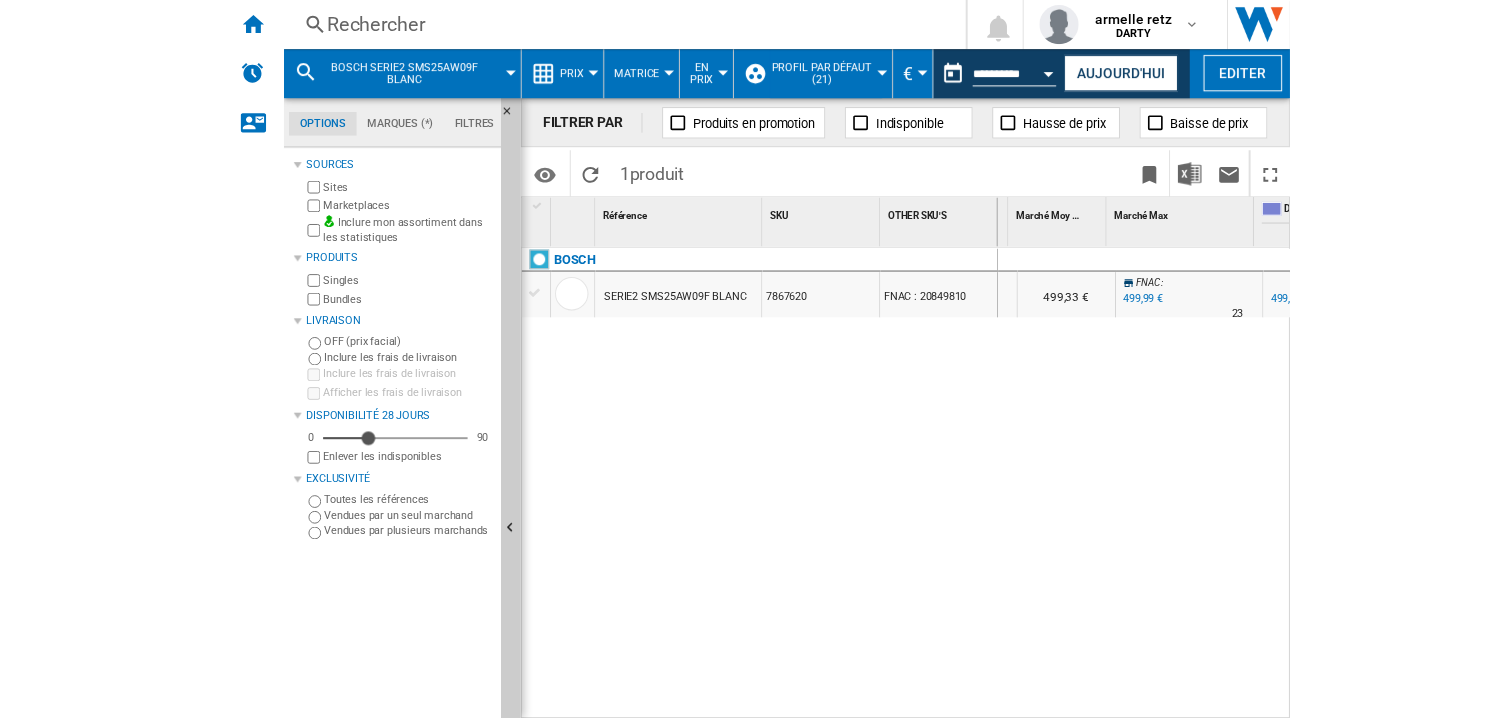 scroll, scrollTop: 0, scrollLeft: 0, axis: both 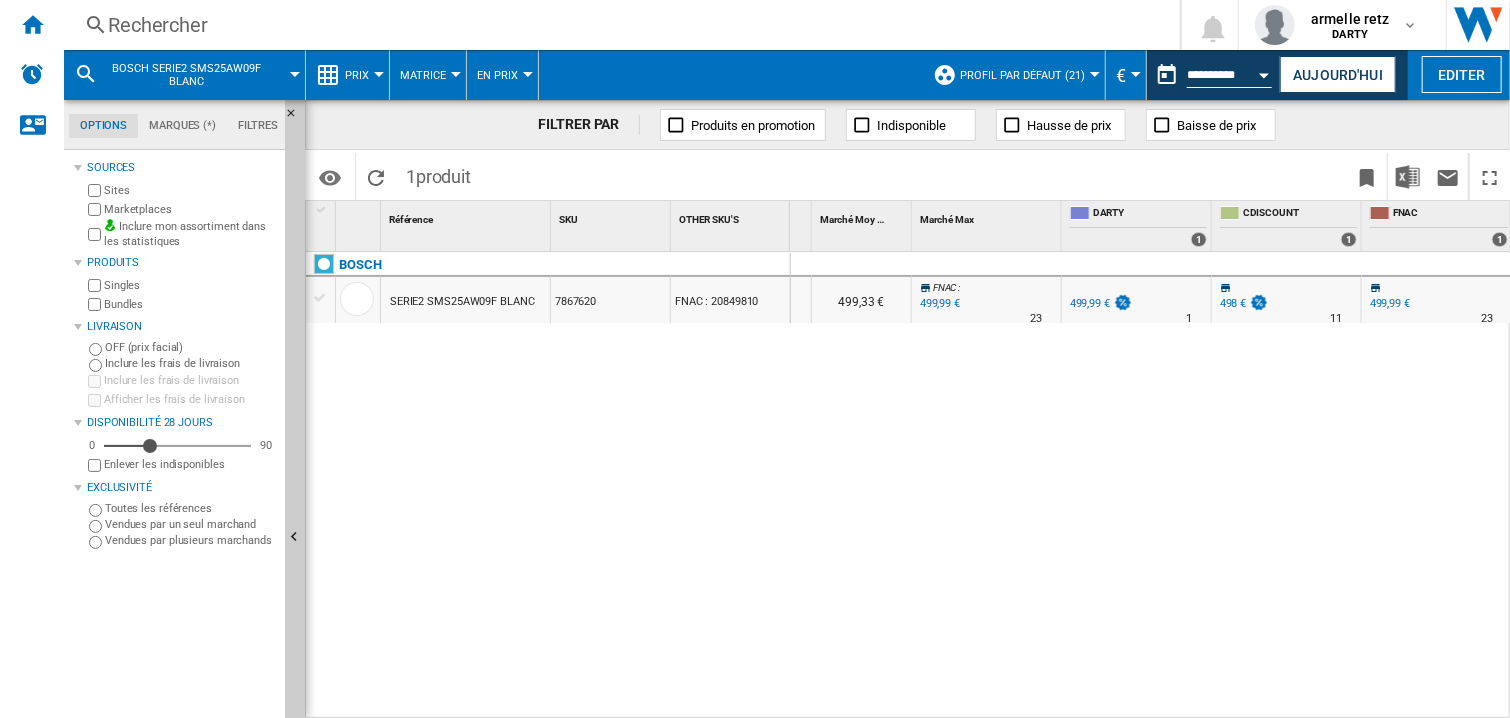 click on "Indisponible" at bounding box center (911, 125) 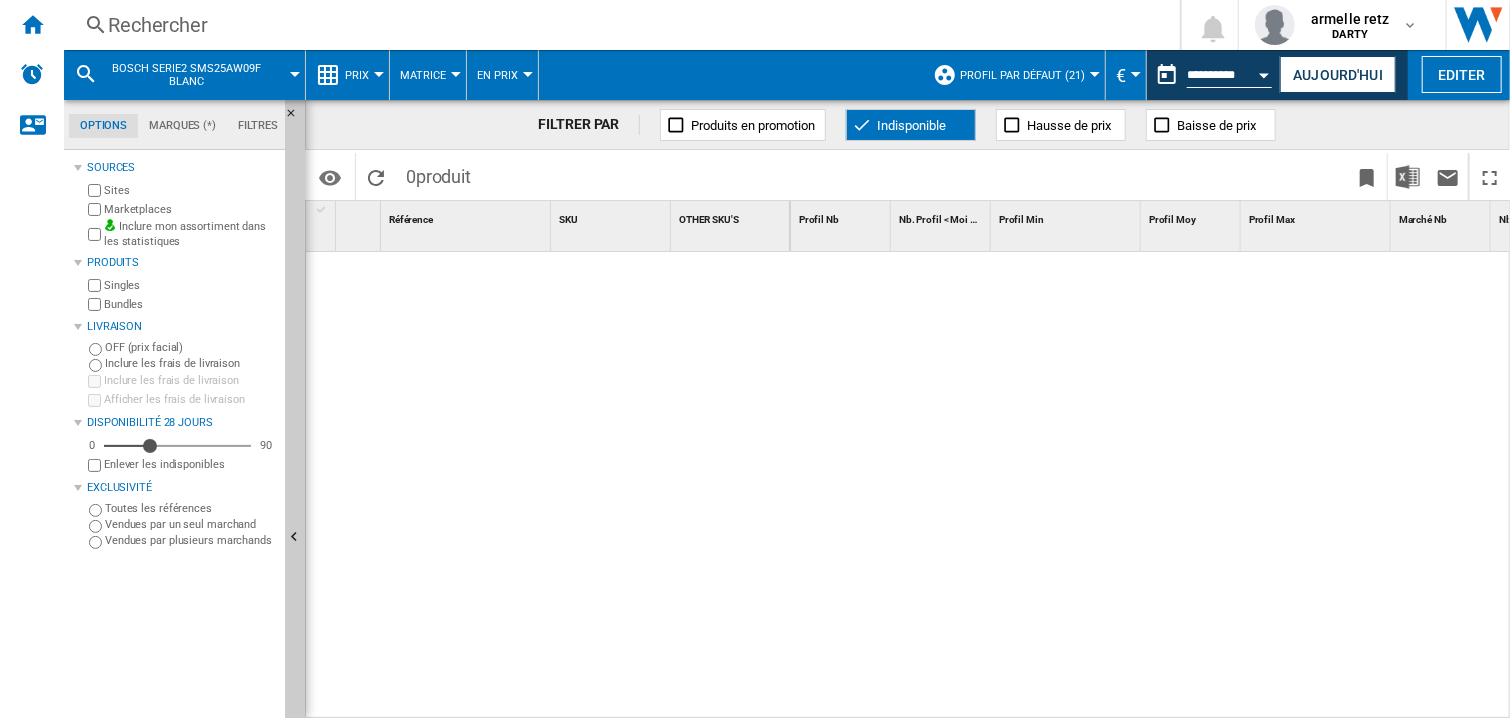 drag, startPoint x: 736, startPoint y: 347, endPoint x: 1004, endPoint y: 221, distance: 296.14185 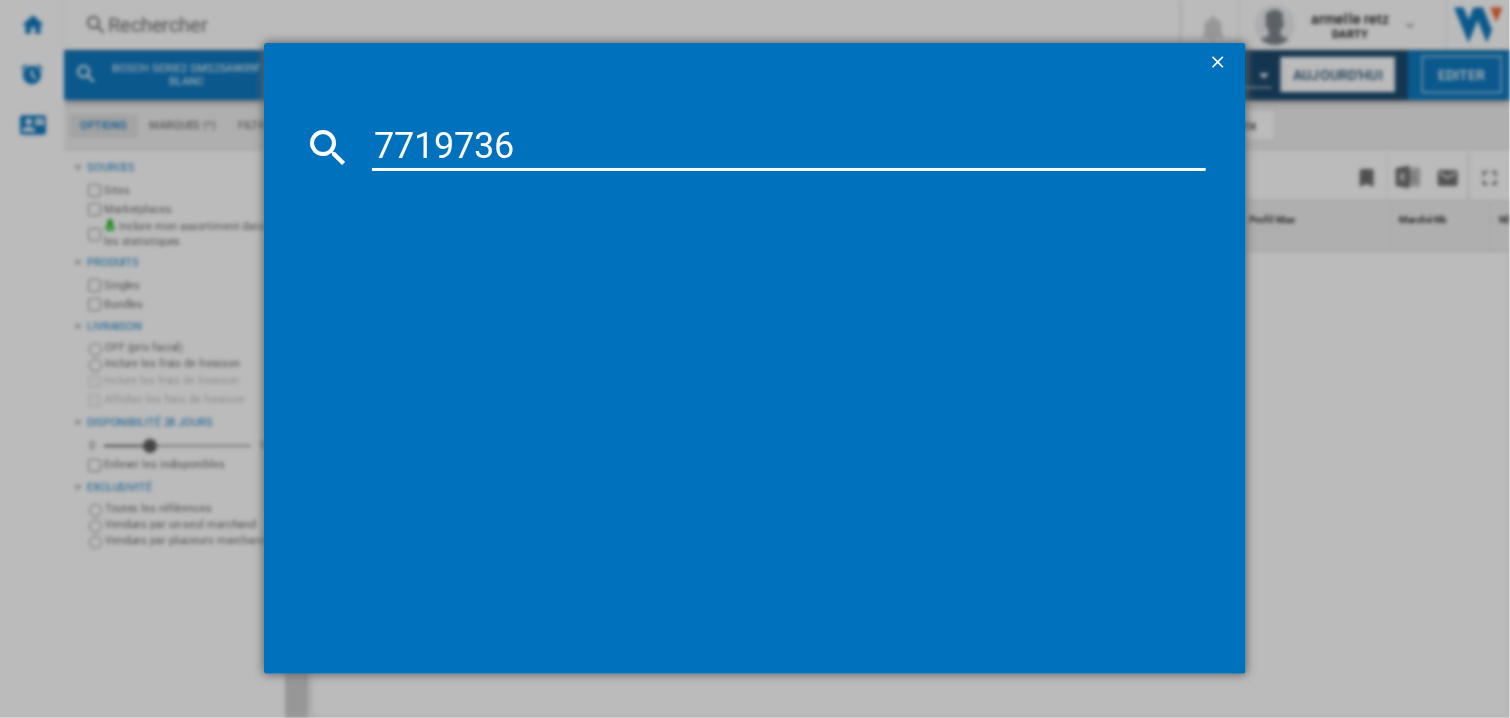 type on "7719736" 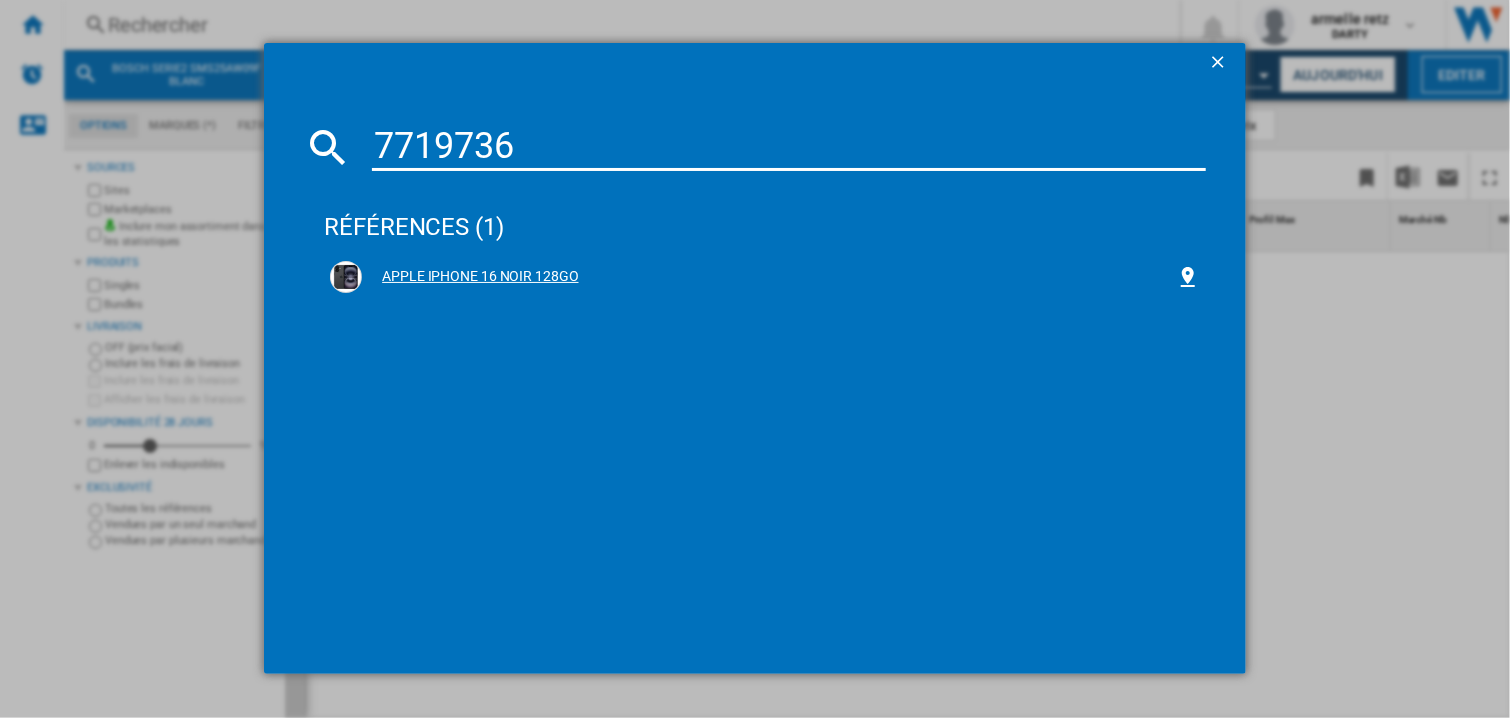 click on "APPLE IPHONE 16 NOIR 128GO" at bounding box center [769, 277] 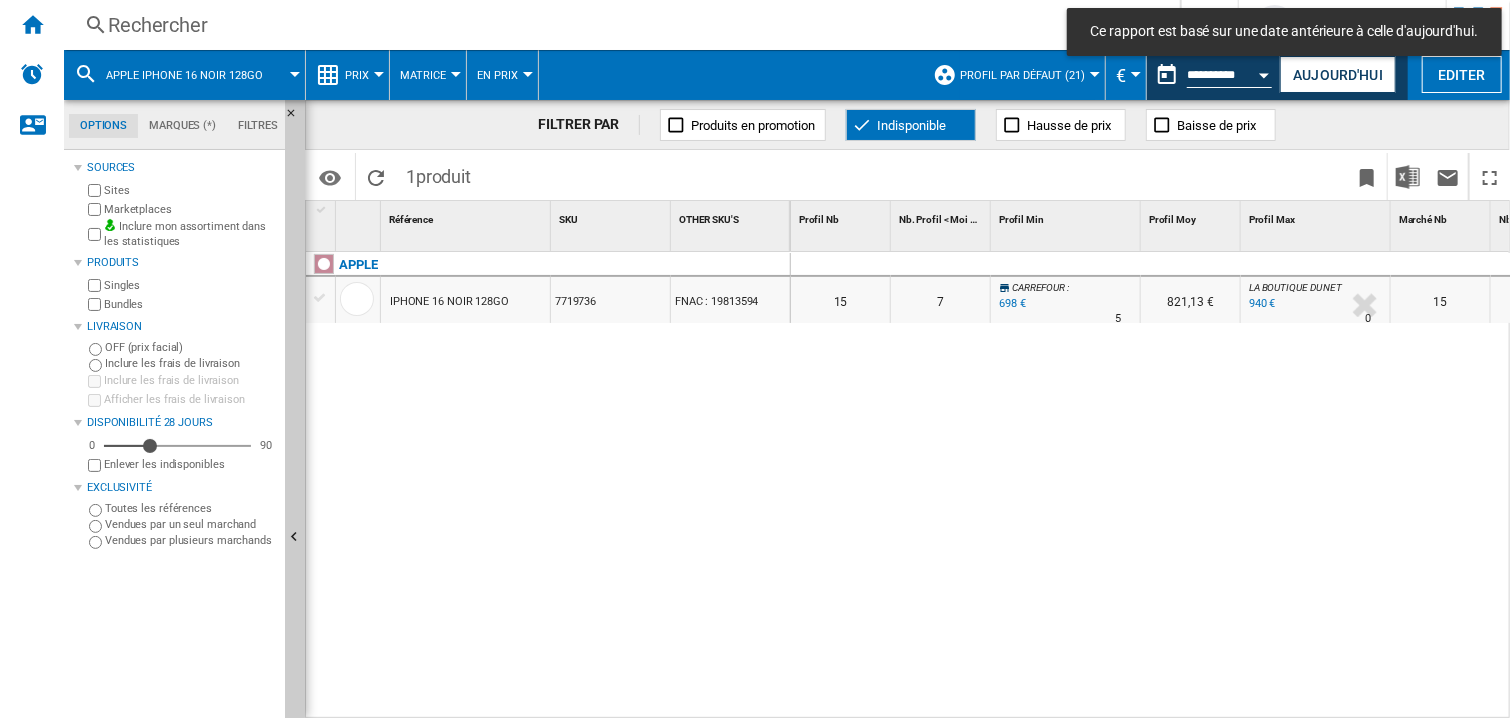 click at bounding box center [1191, 265] 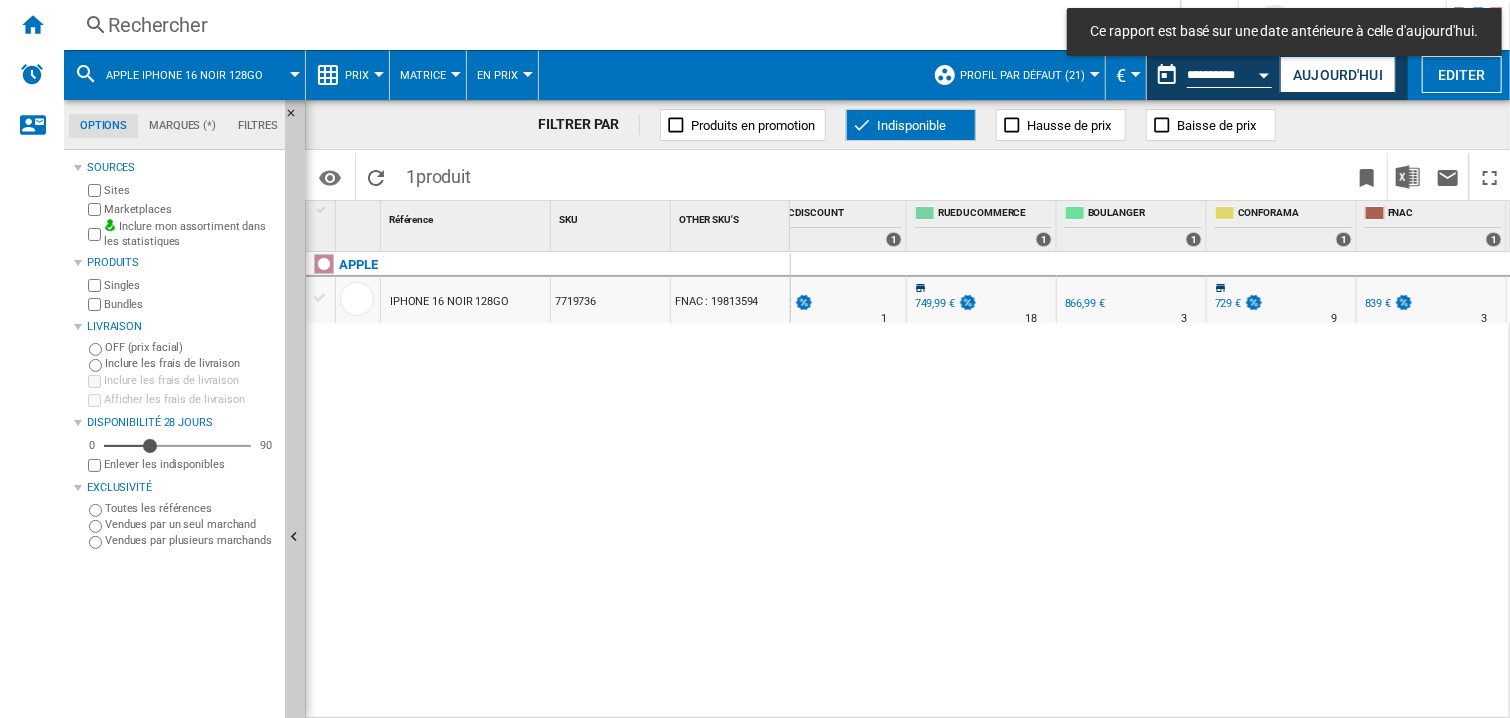 scroll, scrollTop: 0, scrollLeft: 1834, axis: horizontal 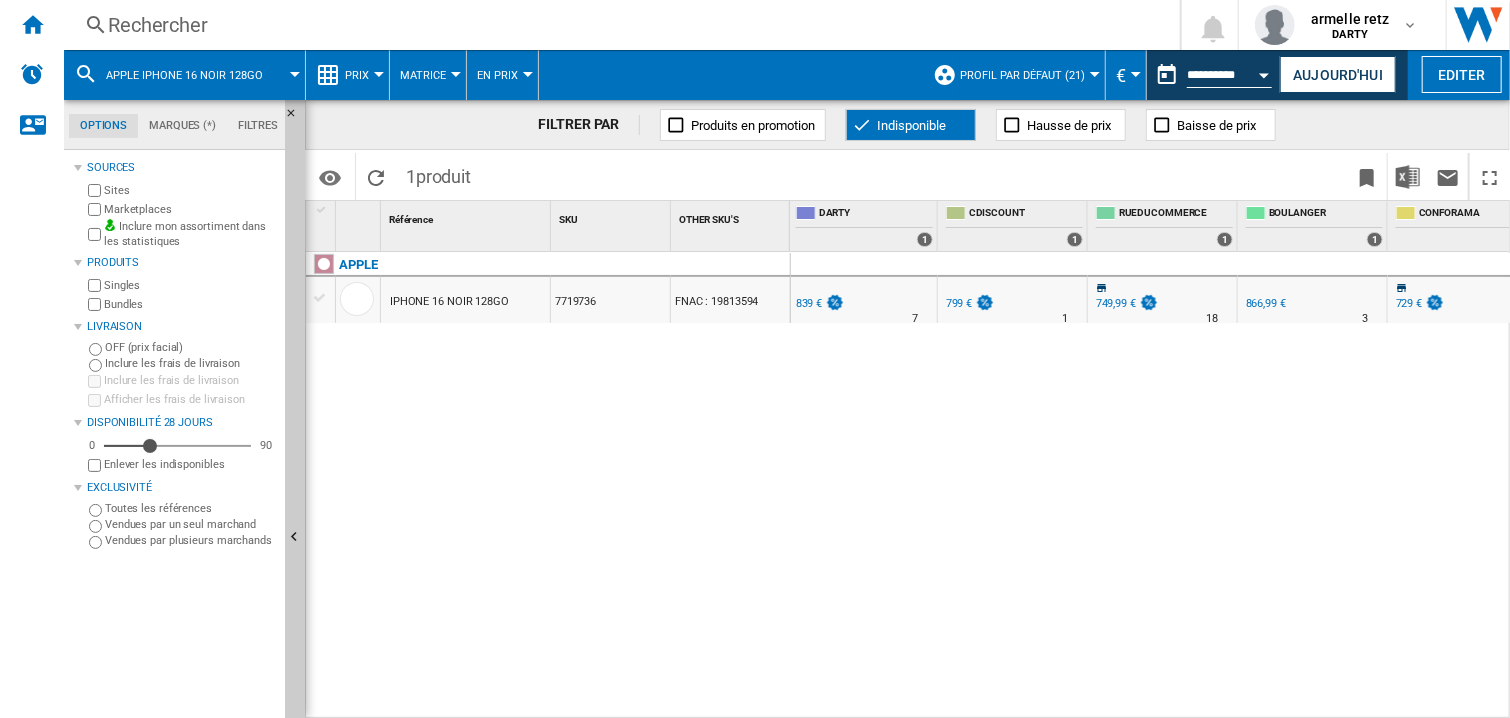 click at bounding box center (1265, 72) 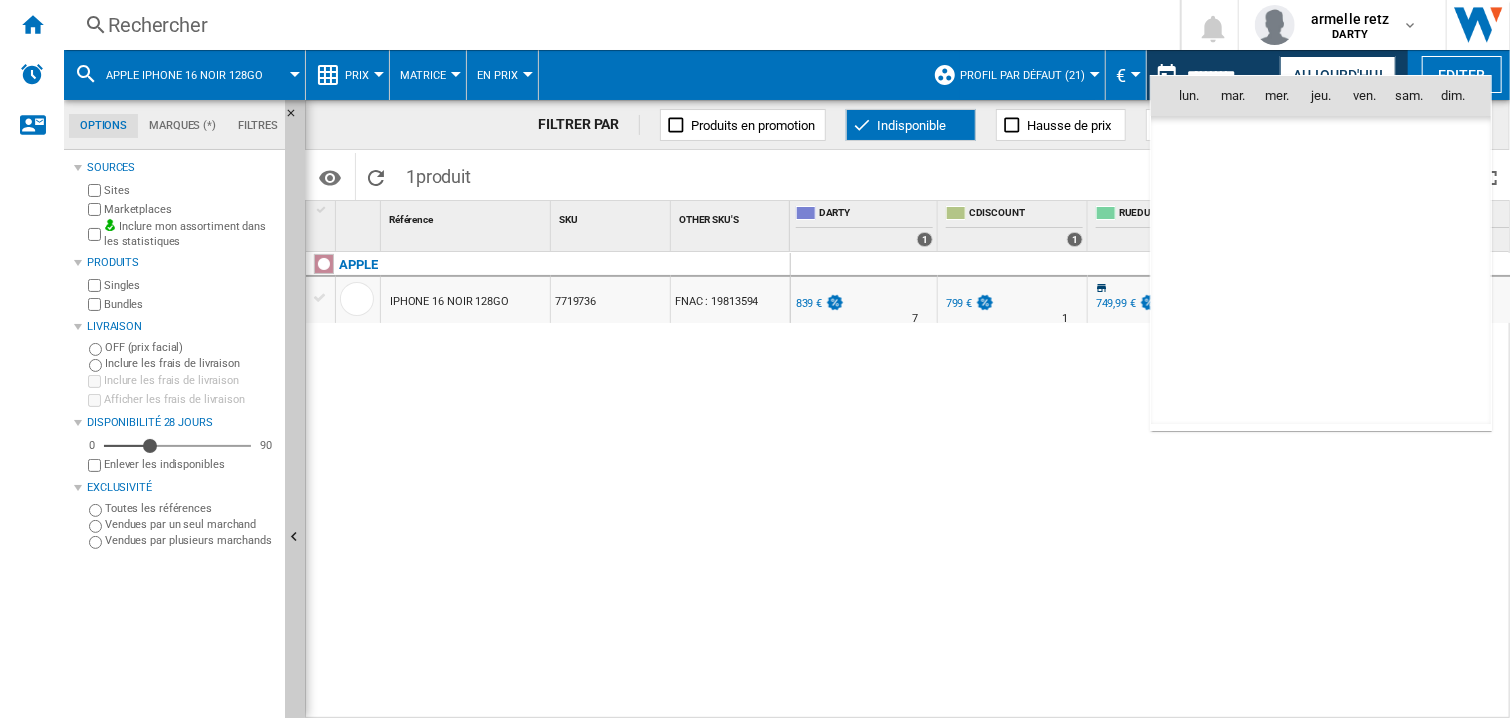 scroll, scrollTop: 9274, scrollLeft: 0, axis: vertical 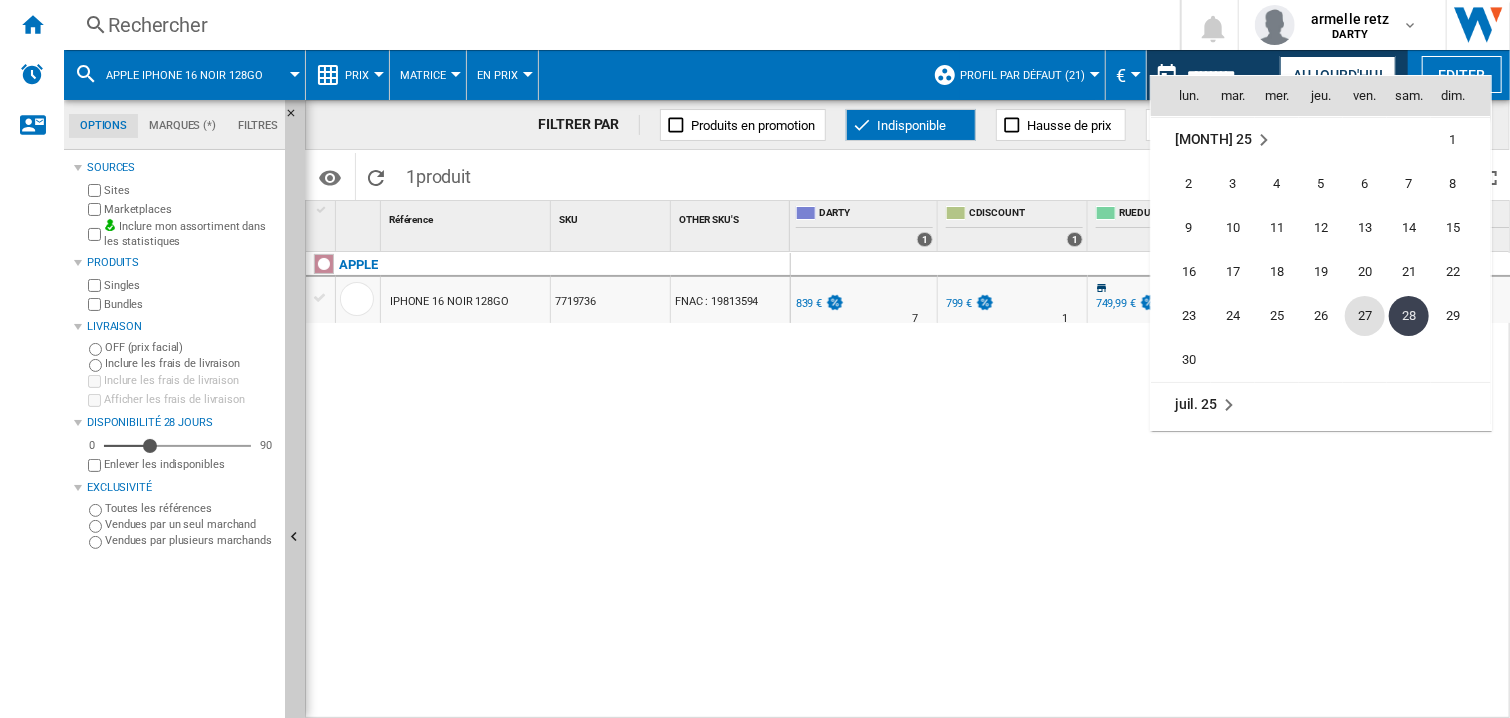 click on "27" at bounding box center [1365, 316] 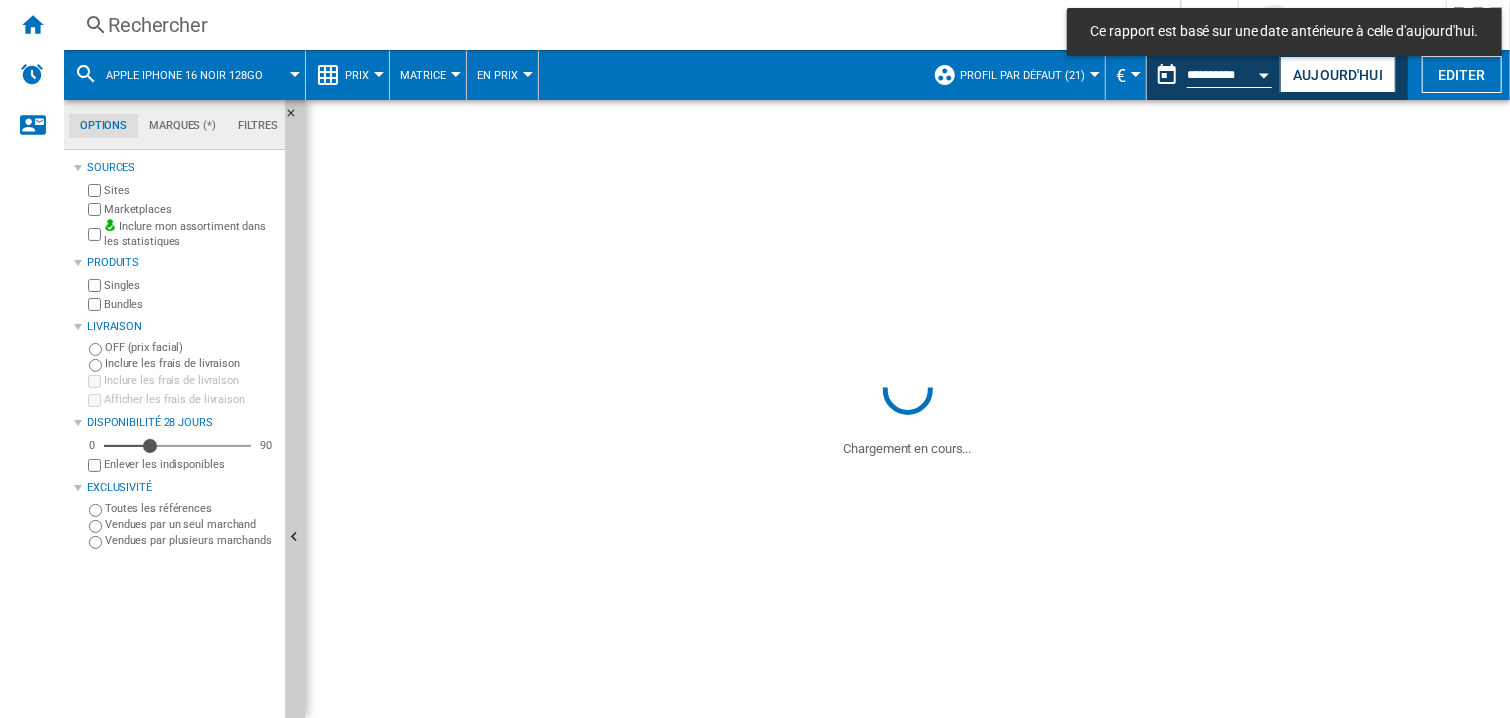 click on "Rechercher" at bounding box center [618, 25] 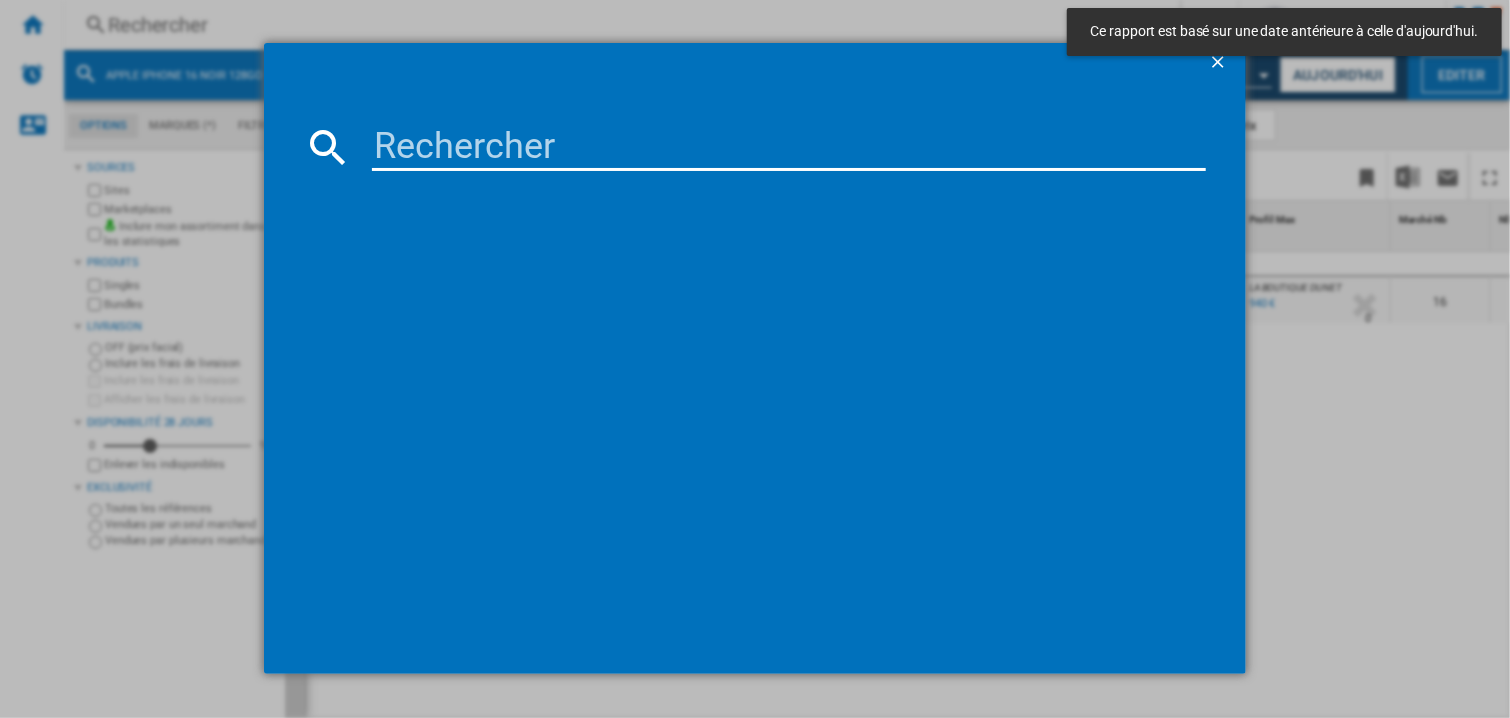 paste on "7581661" 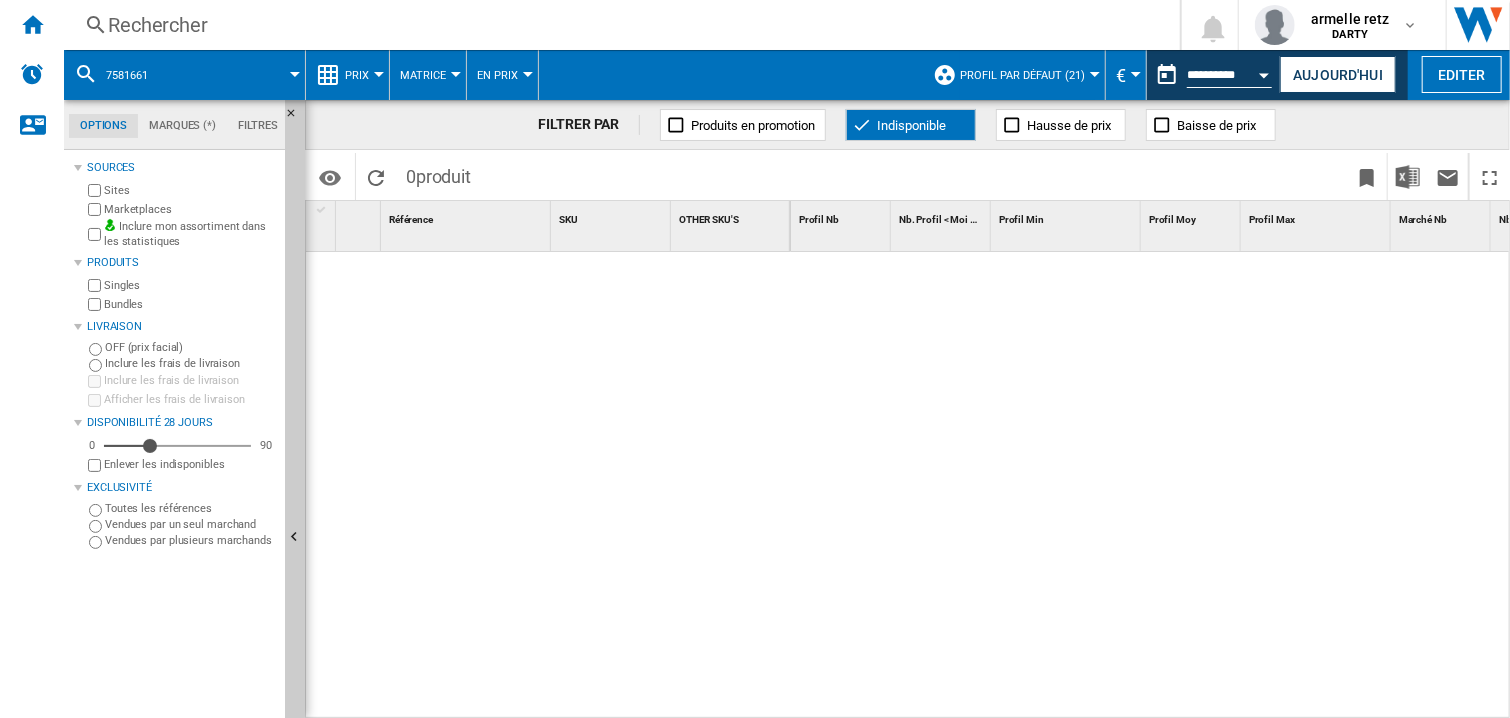 click at bounding box center (1151, 486) 